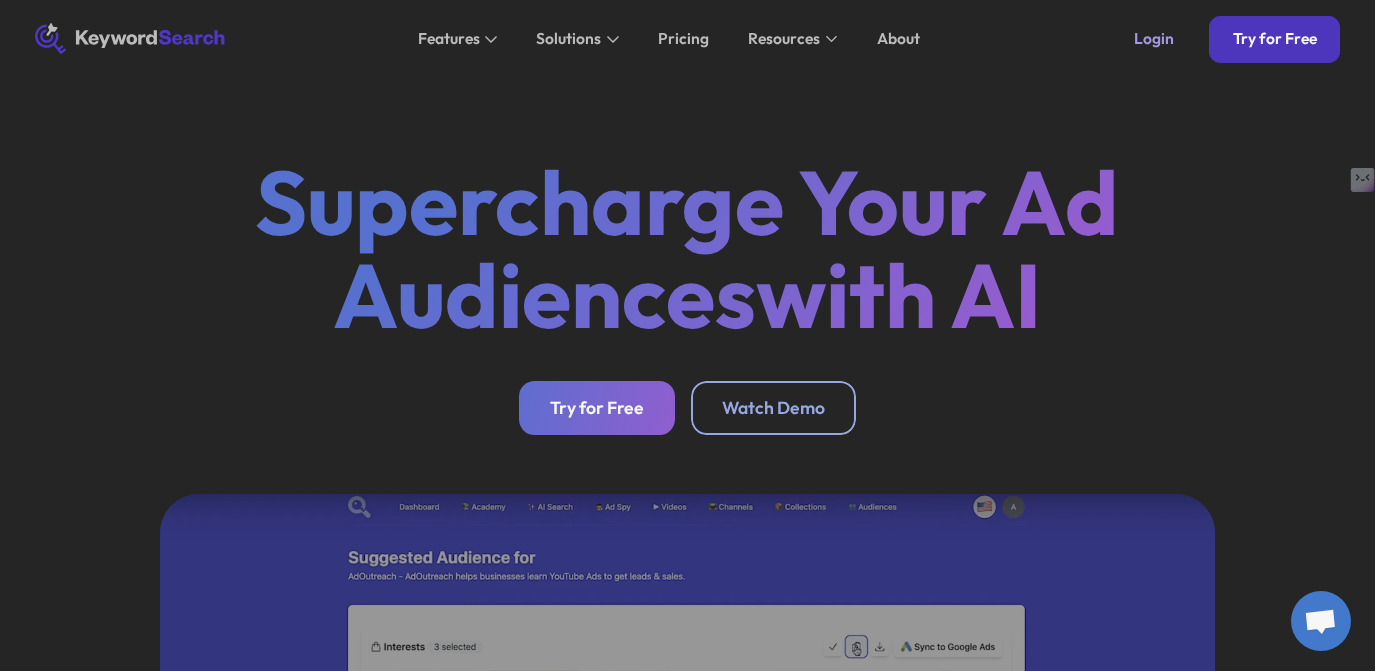 scroll, scrollTop: 0, scrollLeft: 0, axis: both 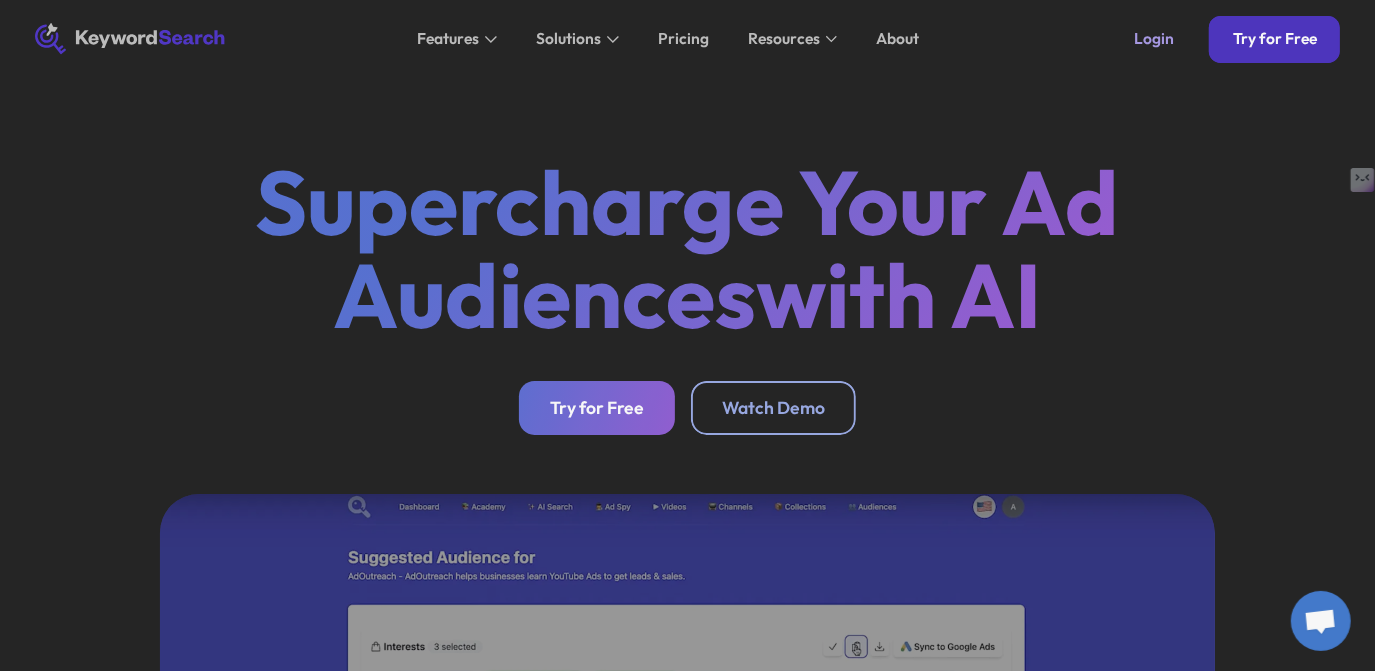 click on "Supercharge Your Ad Audiences  with AI Try for Free Watch Demo" at bounding box center (687, 295) 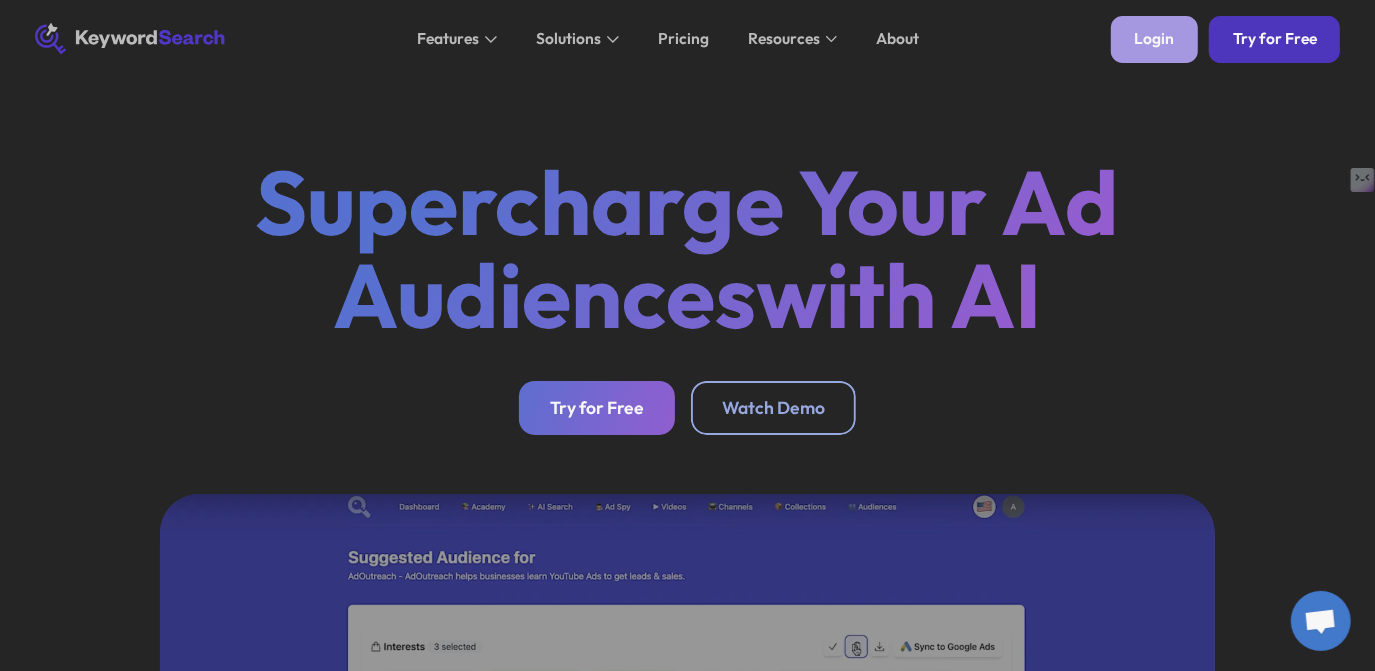 click on "Login Try for Free" at bounding box center [1226, 39] 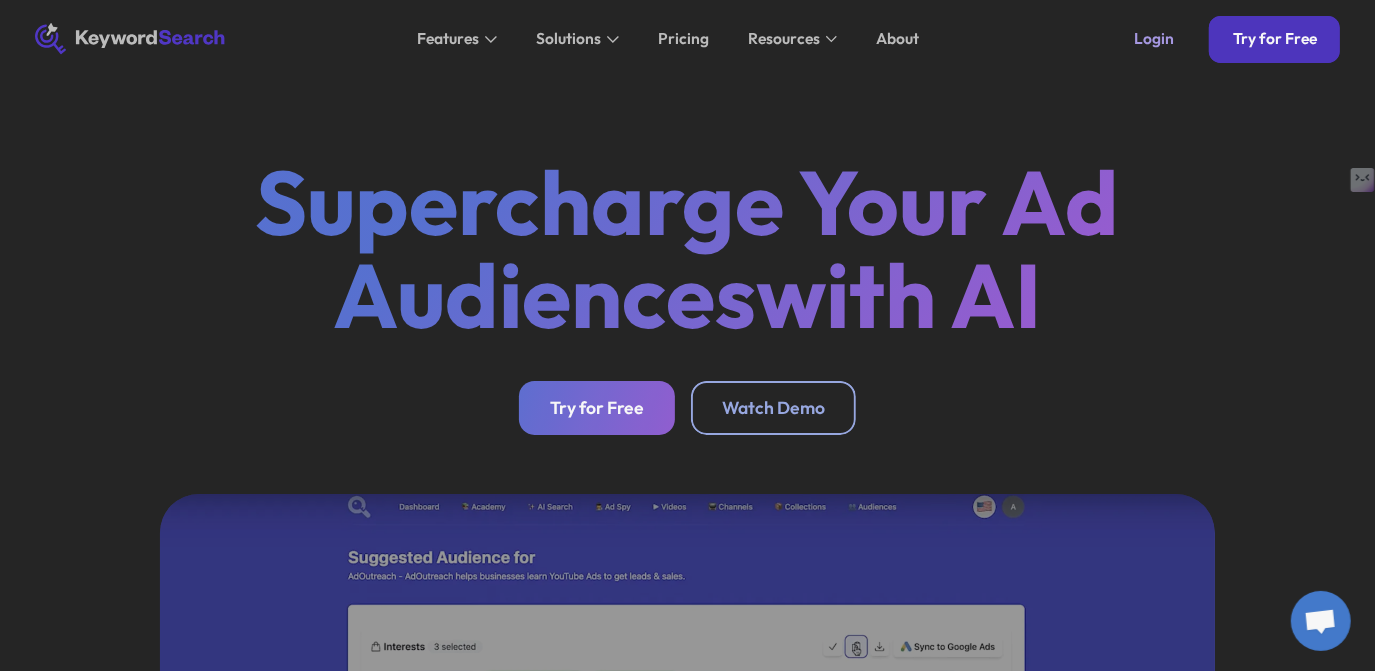 click on "Supercharge Your Ad Audiences  with AI Try for Free Watch Demo" at bounding box center (687, 295) 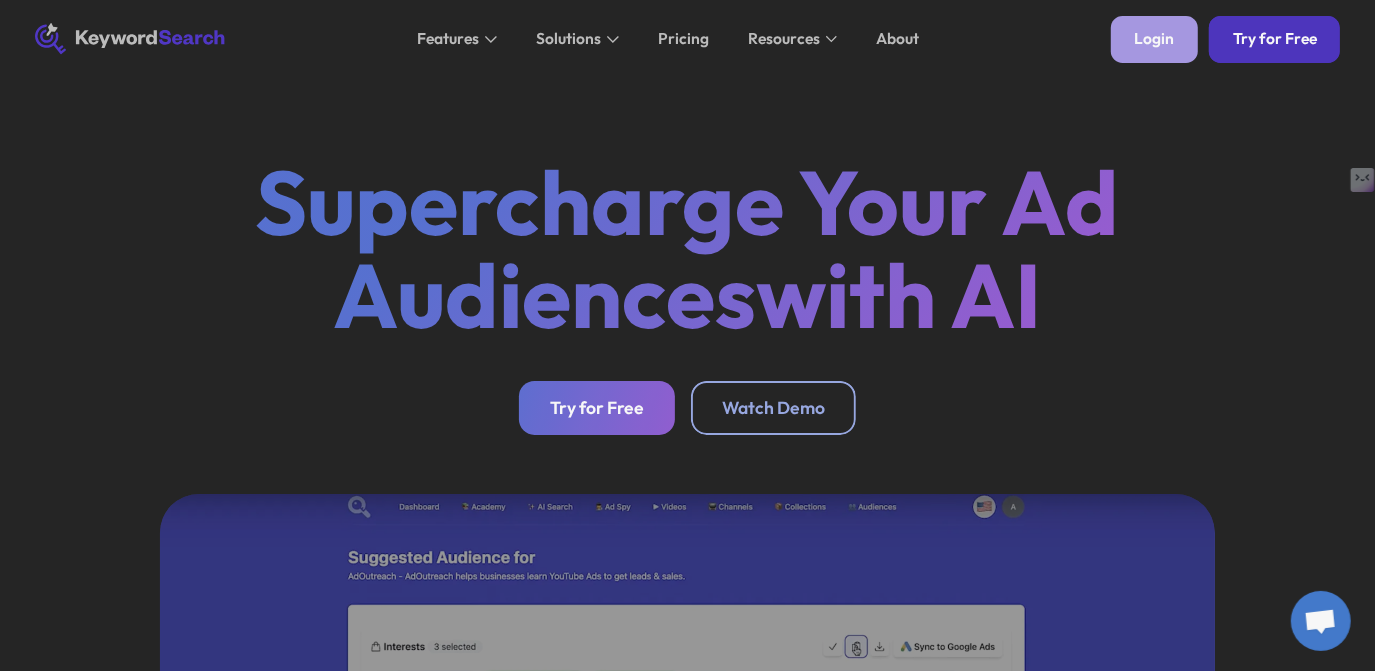 click on "Login" at bounding box center (1154, 39) 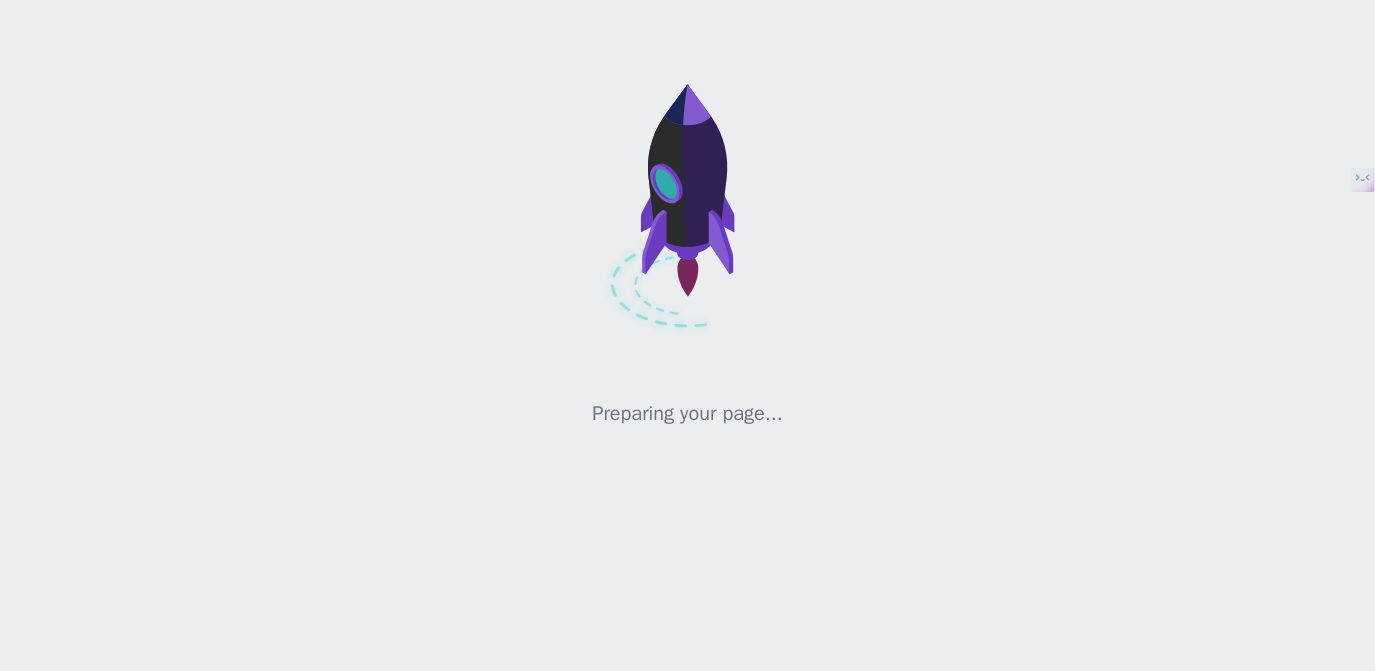 scroll, scrollTop: 0, scrollLeft: 0, axis: both 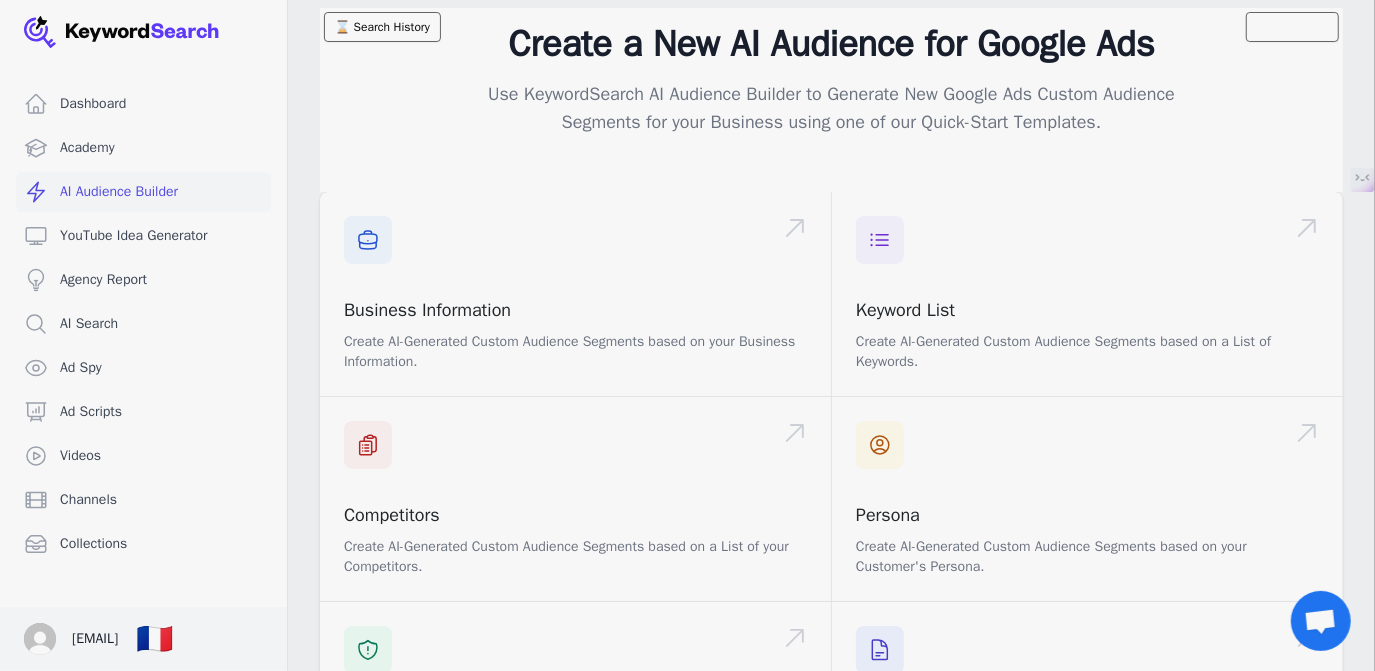 click on "[EMAIL]" at bounding box center [95, 639] 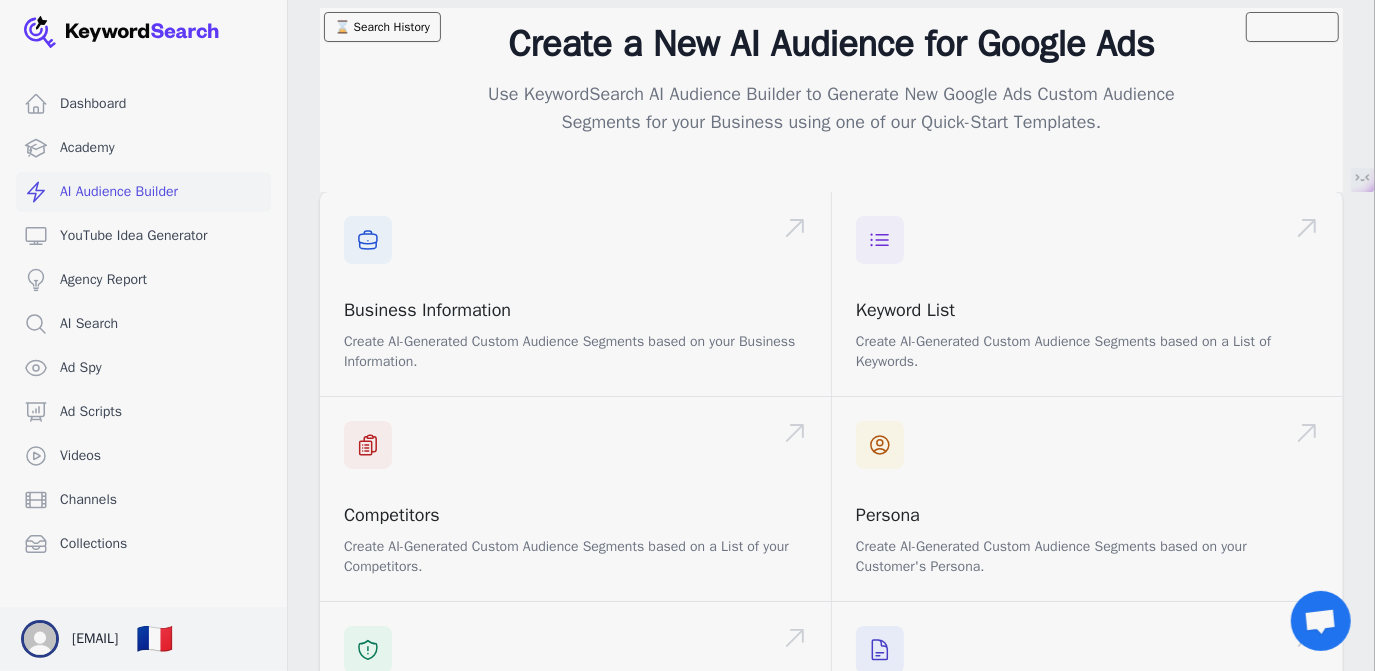 click at bounding box center (40, 639) 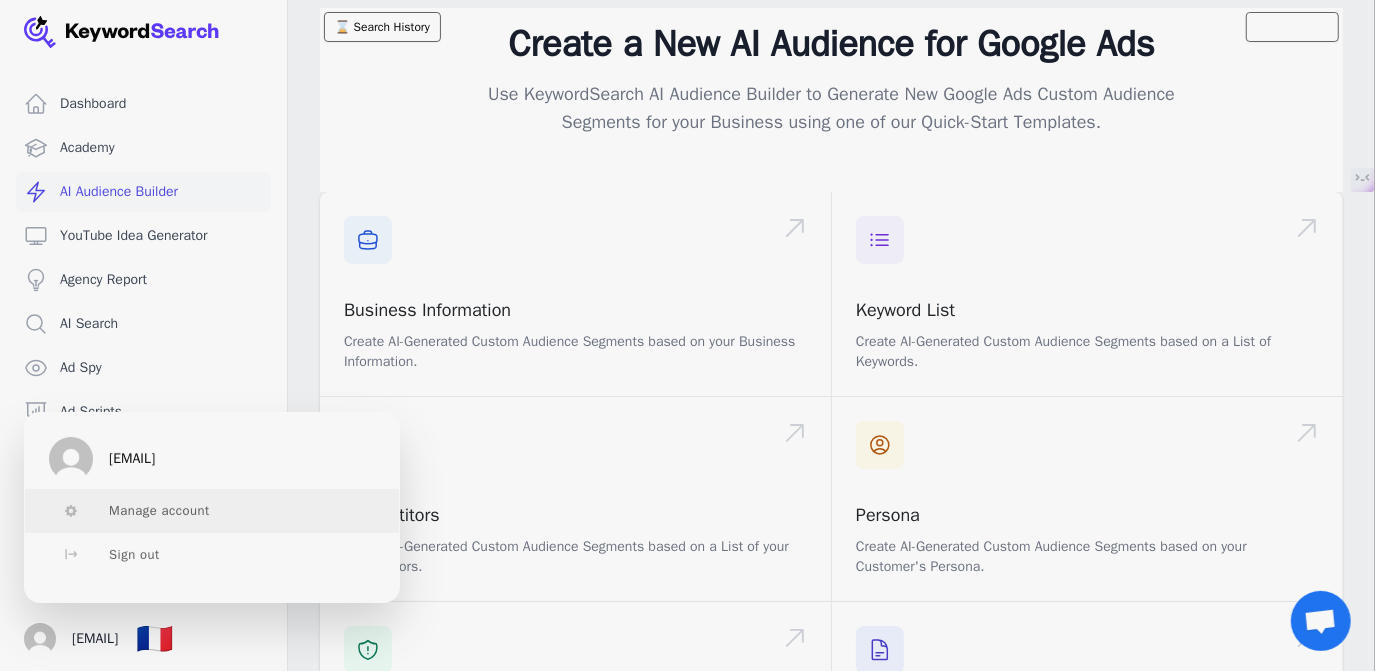 click on "Manage account" at bounding box center [159, 511] 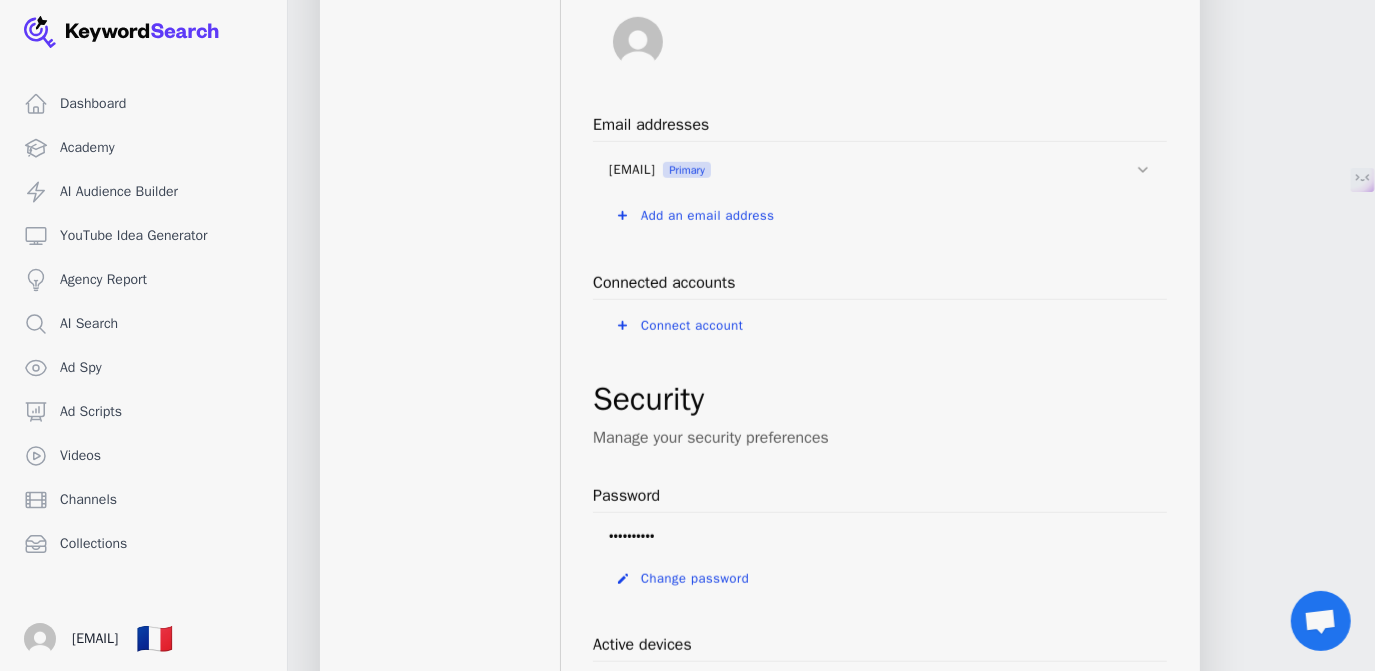 scroll, scrollTop: 1090, scrollLeft: 0, axis: vertical 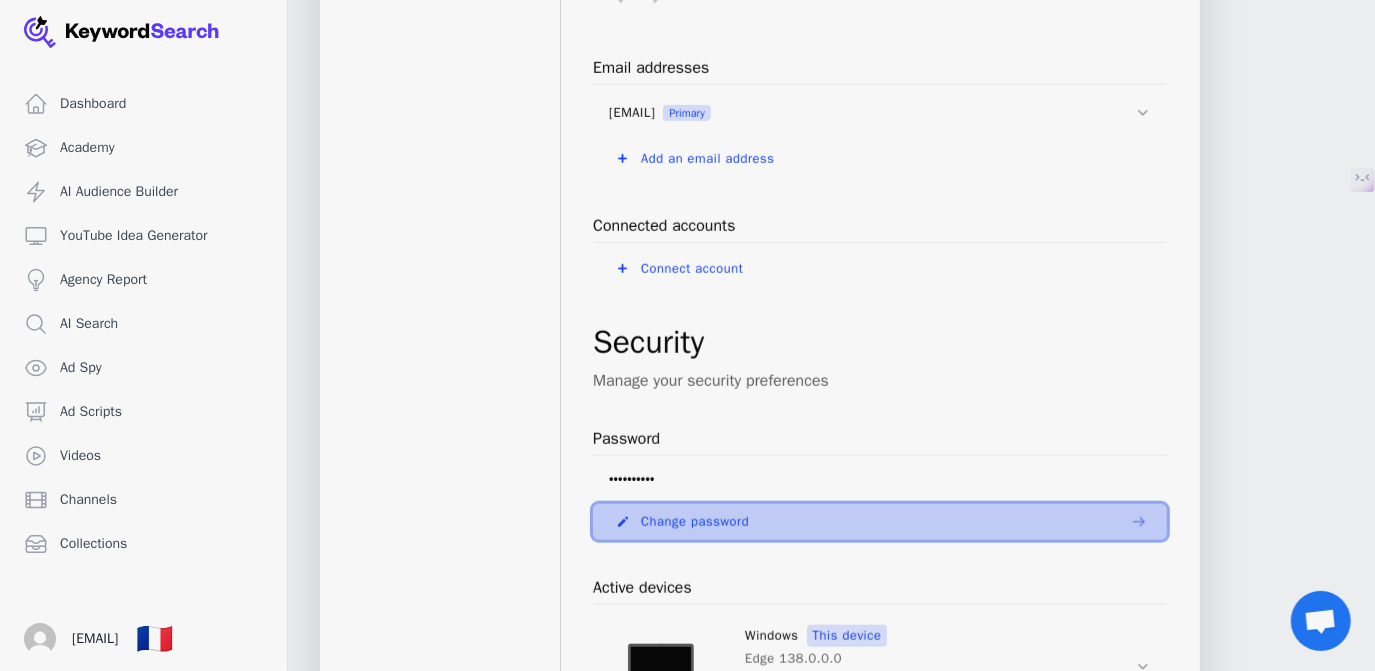 click on "Change password" at bounding box center (695, 522) 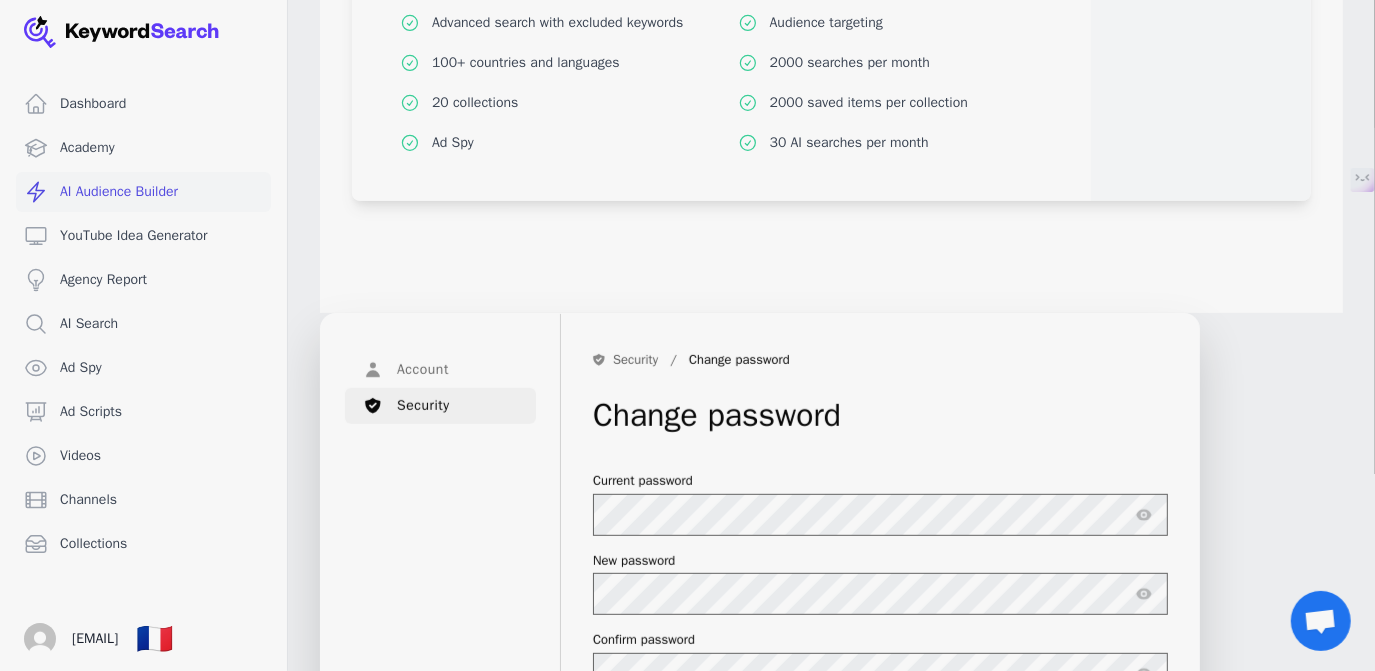 scroll, scrollTop: 520, scrollLeft: 0, axis: vertical 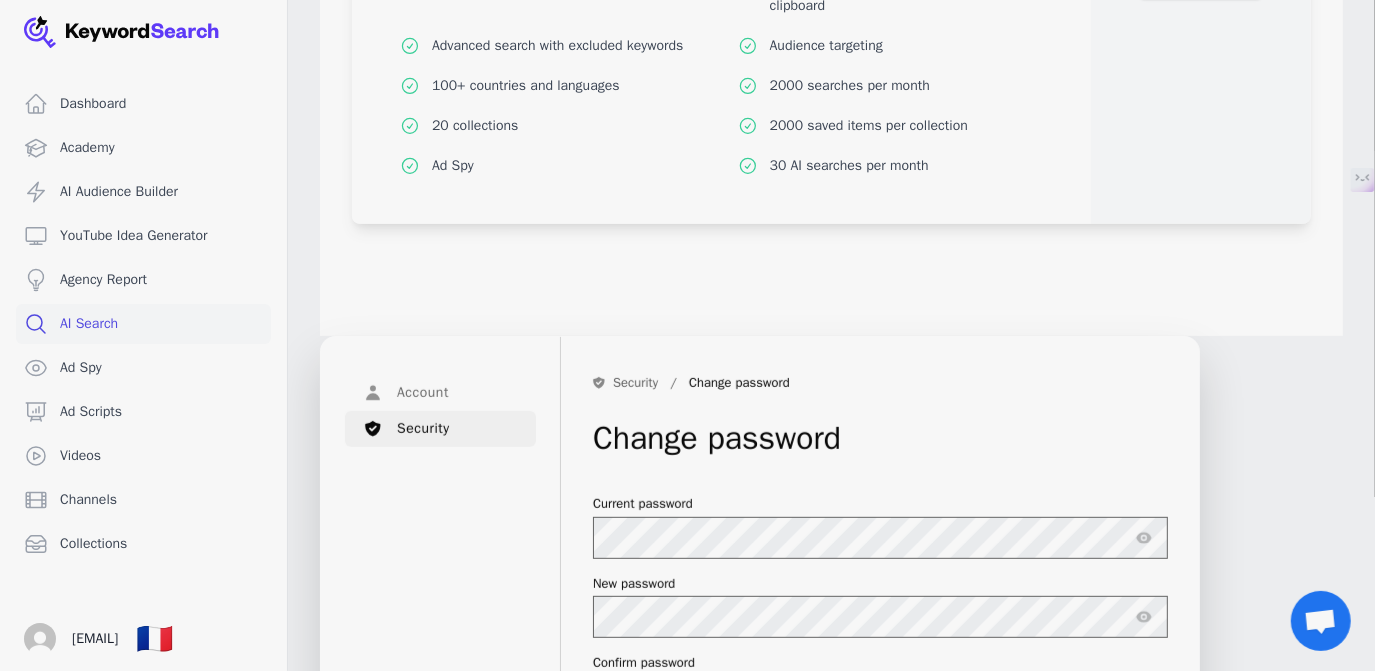 click on "AI Search" at bounding box center (143, 324) 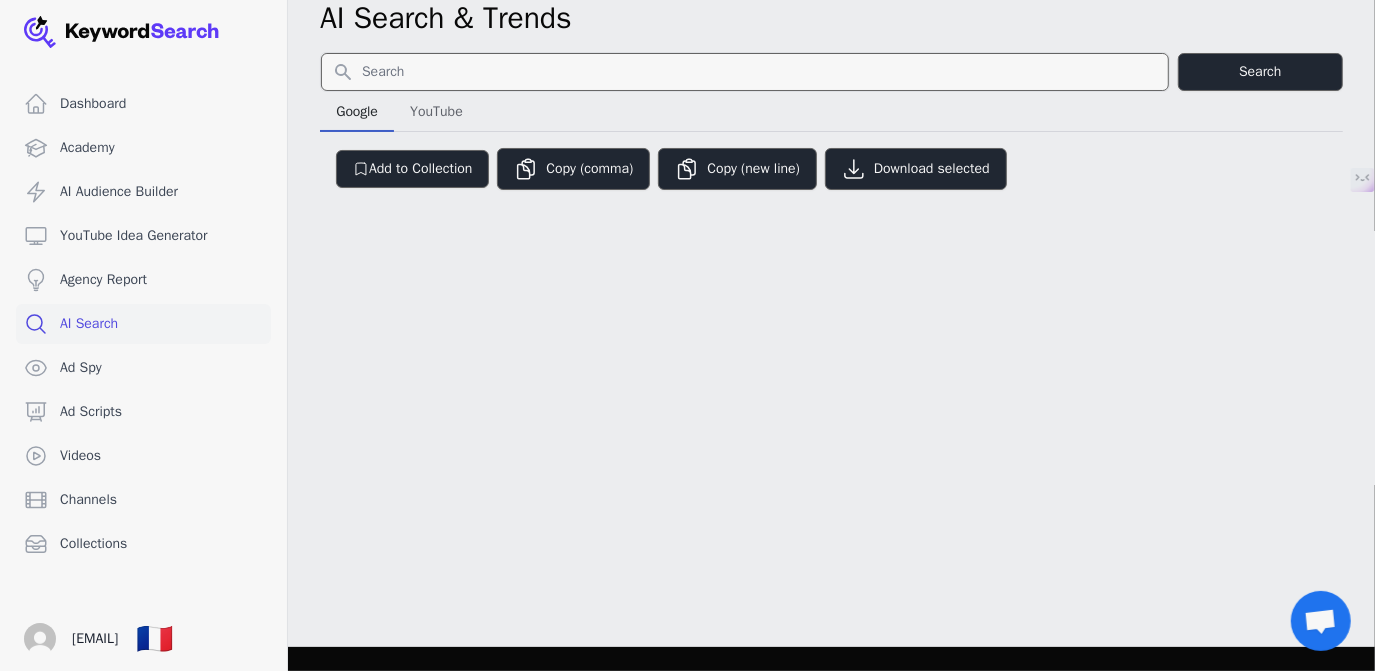 scroll, scrollTop: 0, scrollLeft: 0, axis: both 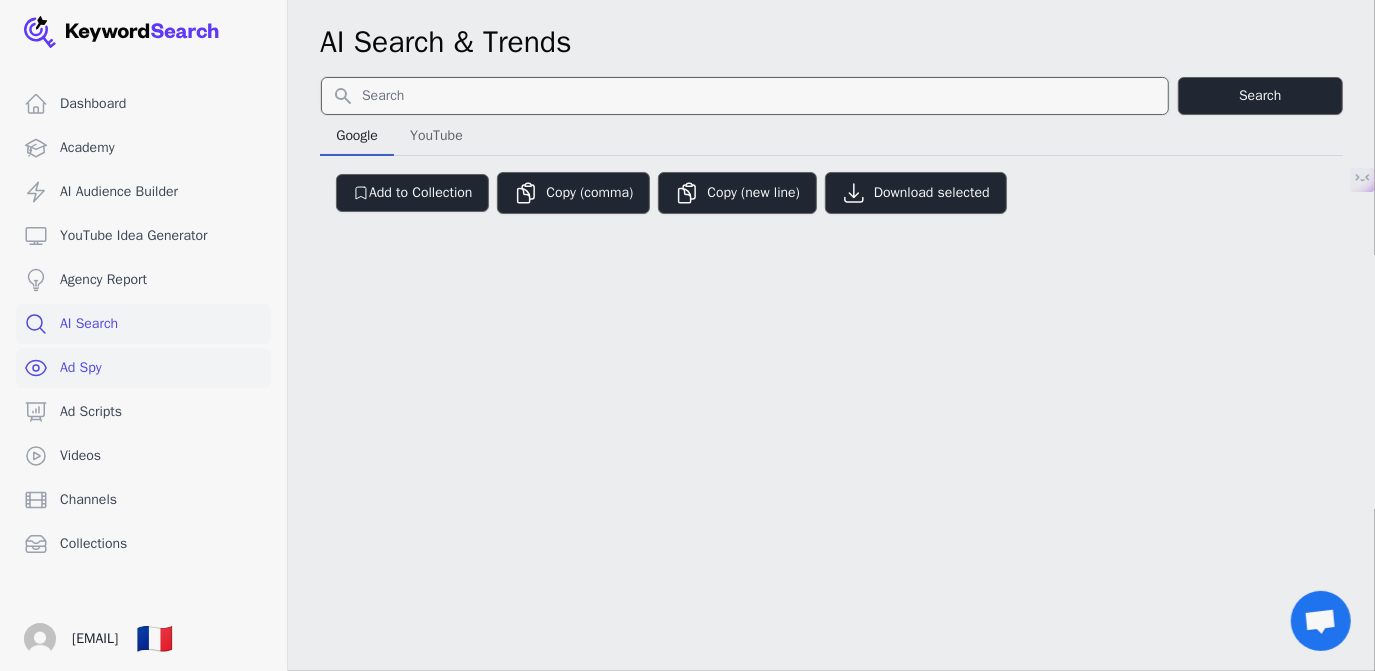 click on "Ad Spy" at bounding box center [143, 368] 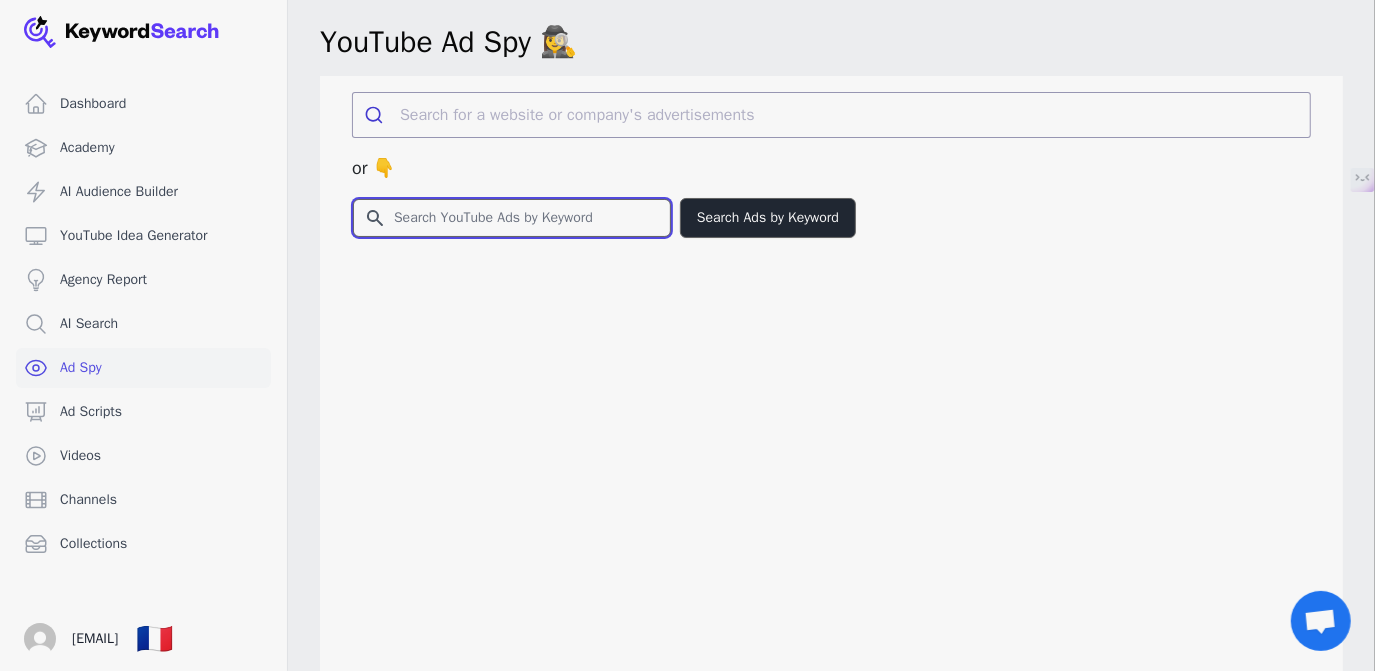 click on "Search for YouTube Keywords" at bounding box center [512, 218] 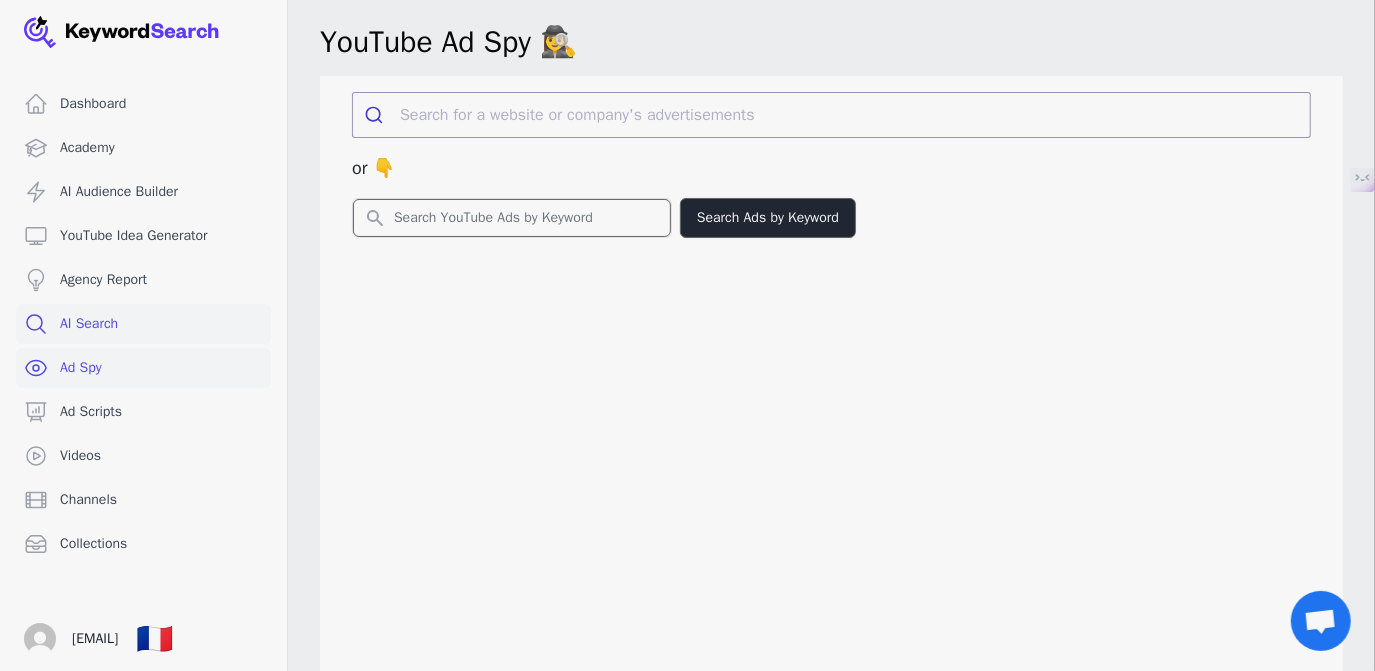 click on "AI Search" at bounding box center (143, 324) 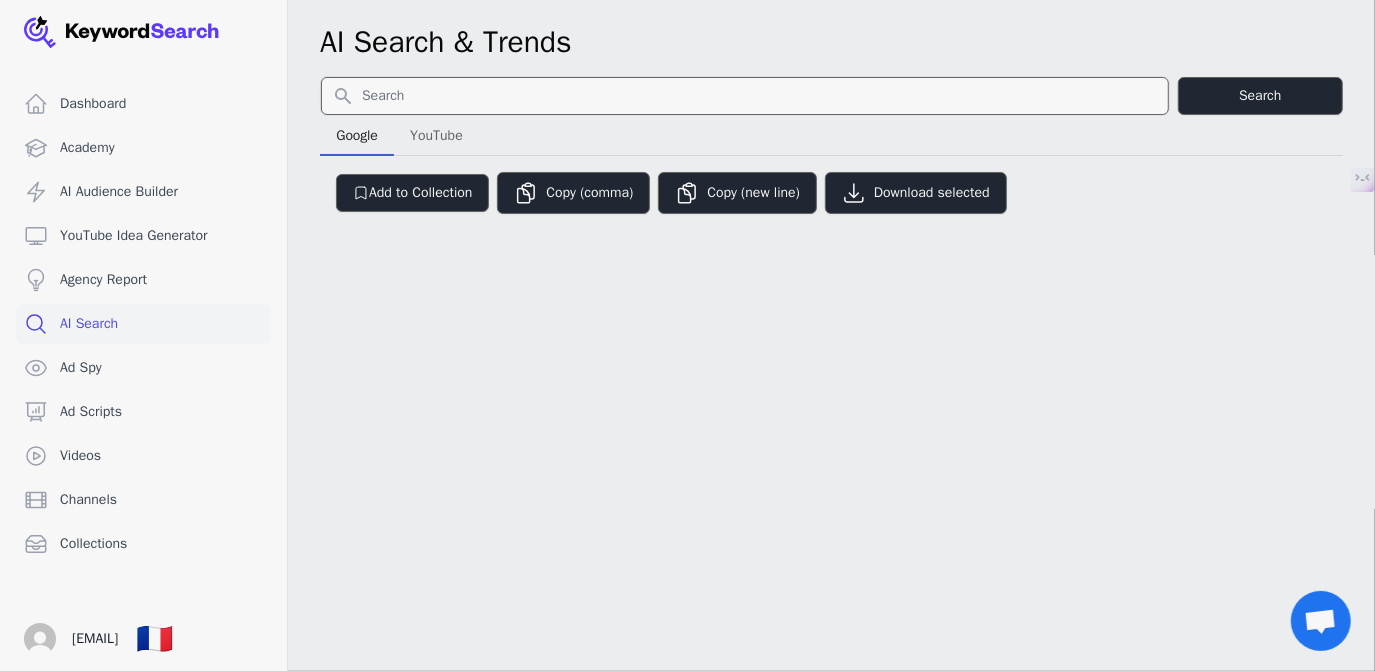 click on "Search for YouTube Keywords" at bounding box center [745, 96] 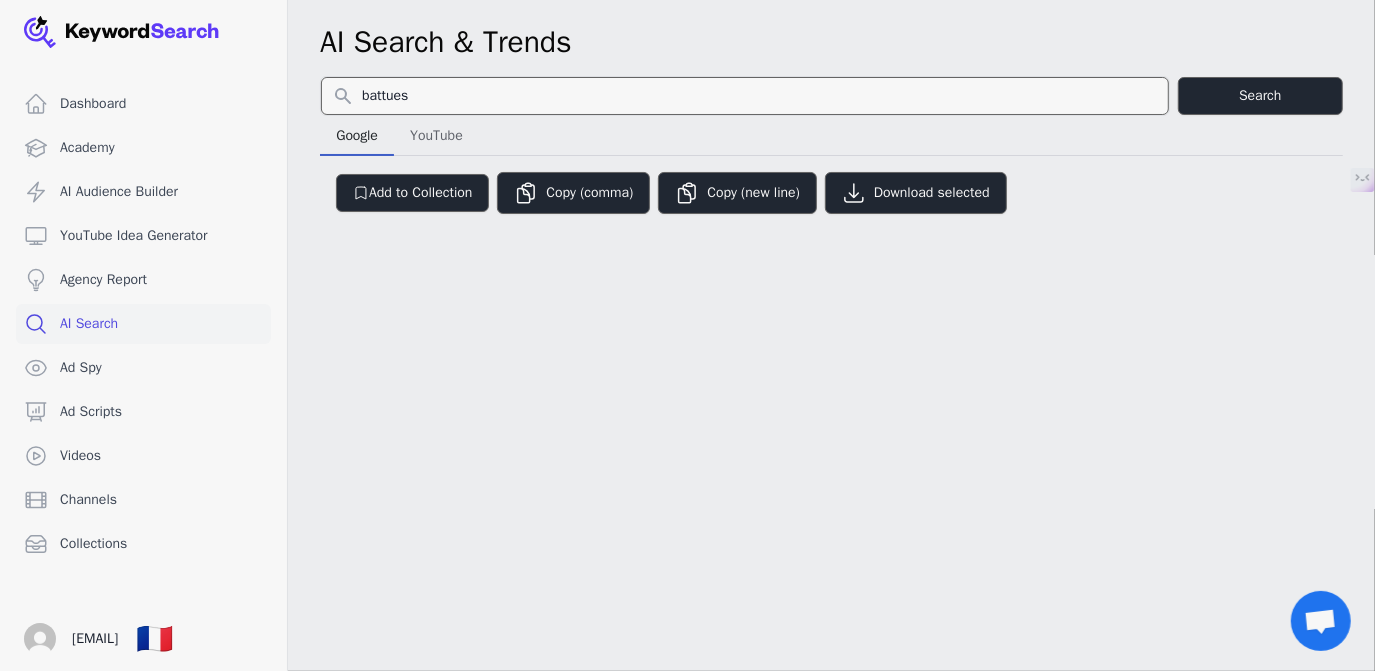 type on "battues" 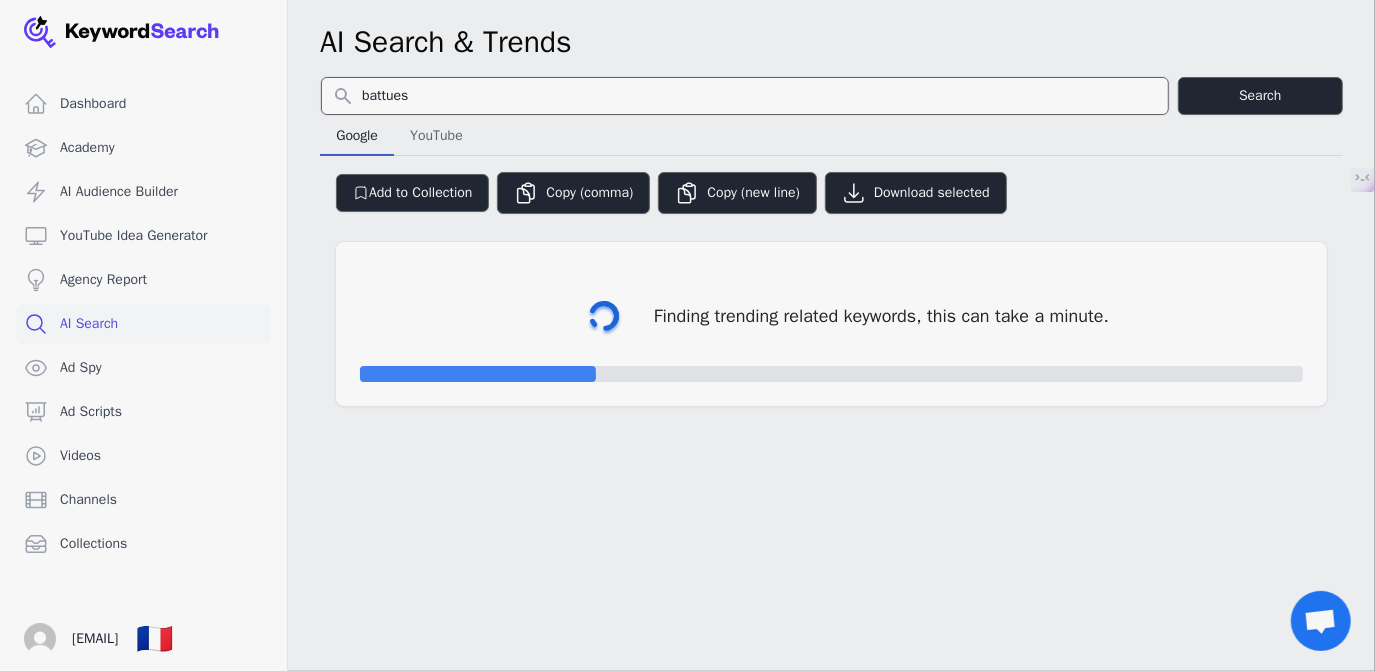 select on "50" 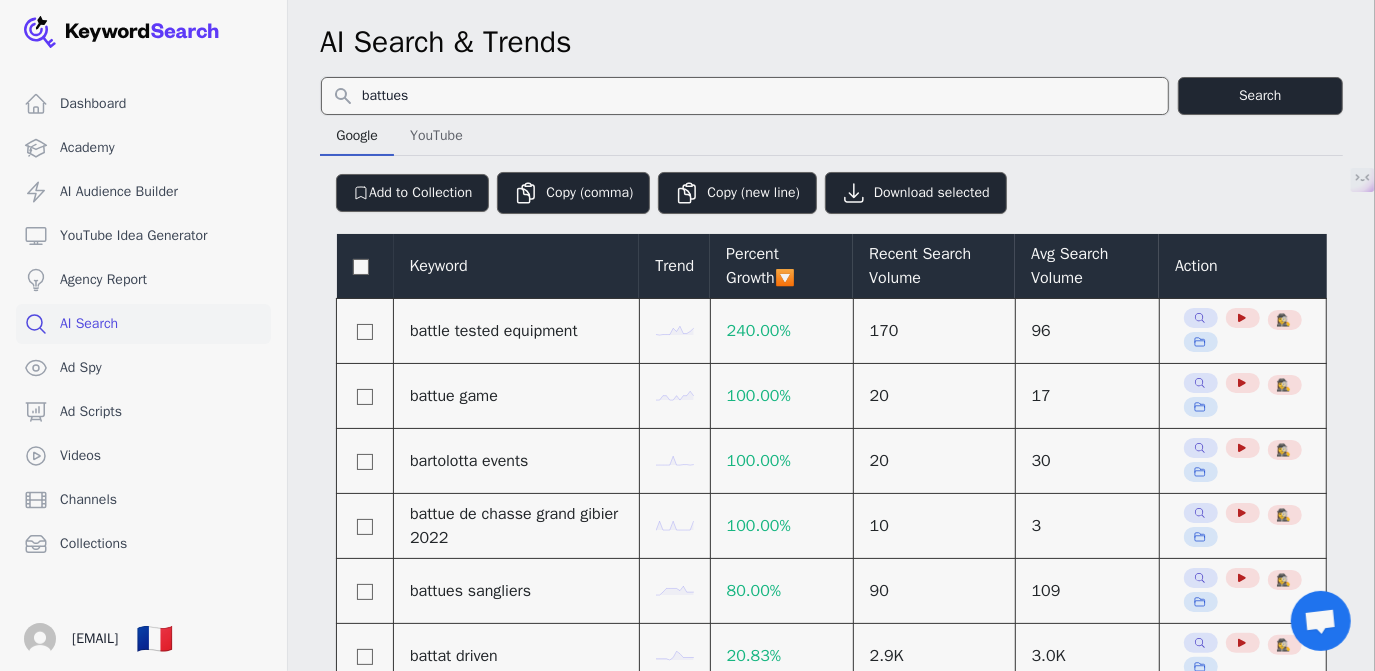 click on "Action" at bounding box center [1242, 266] 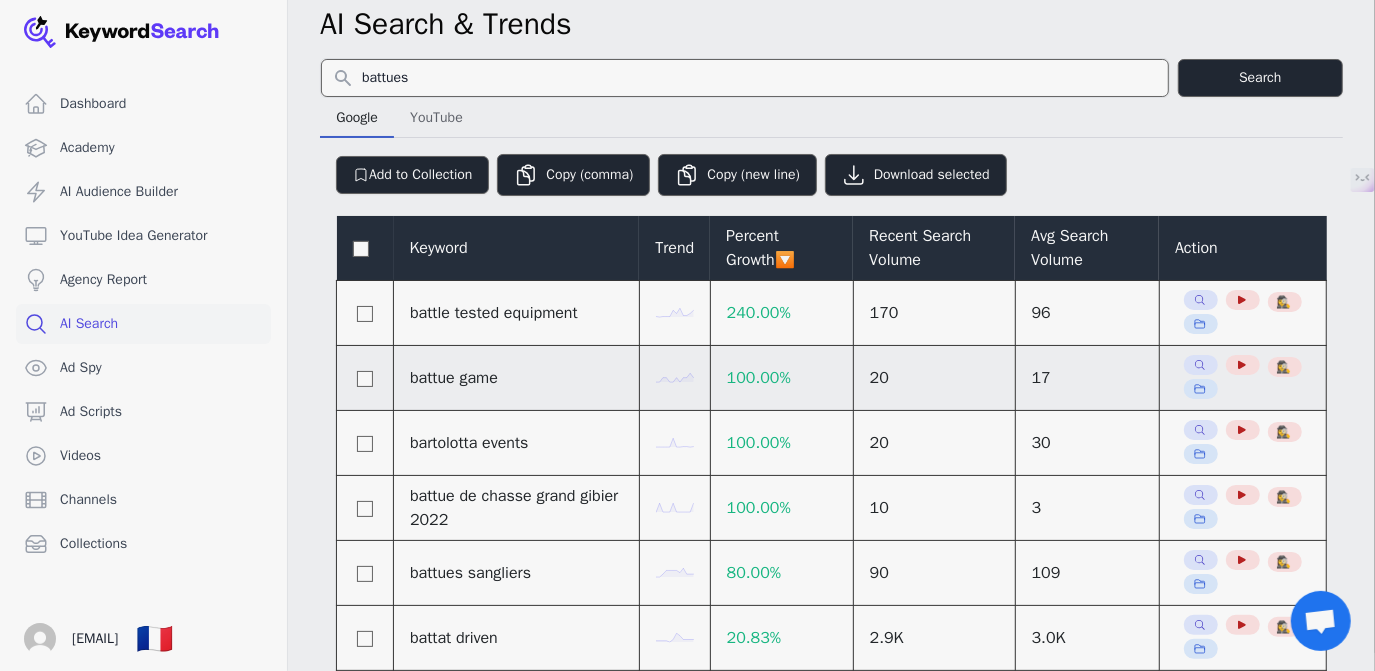 scroll, scrollTop: 0, scrollLeft: 0, axis: both 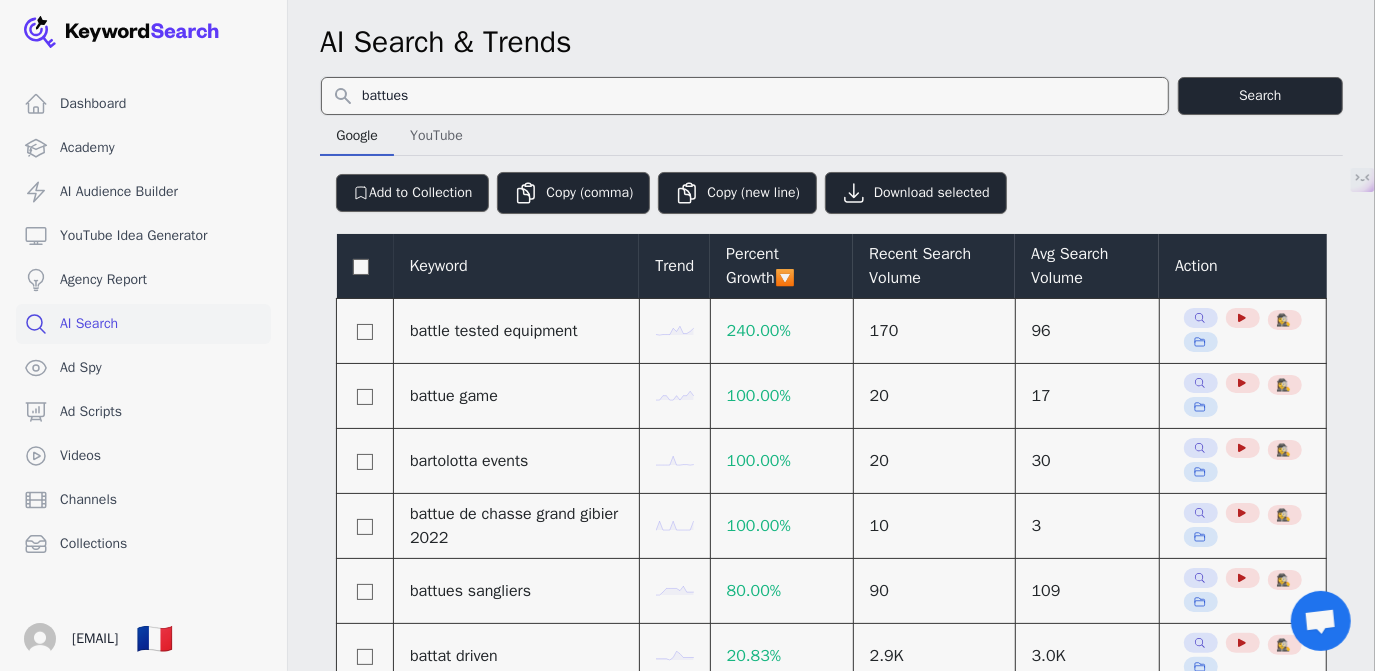 click on "Keyword" at bounding box center [517, 266] 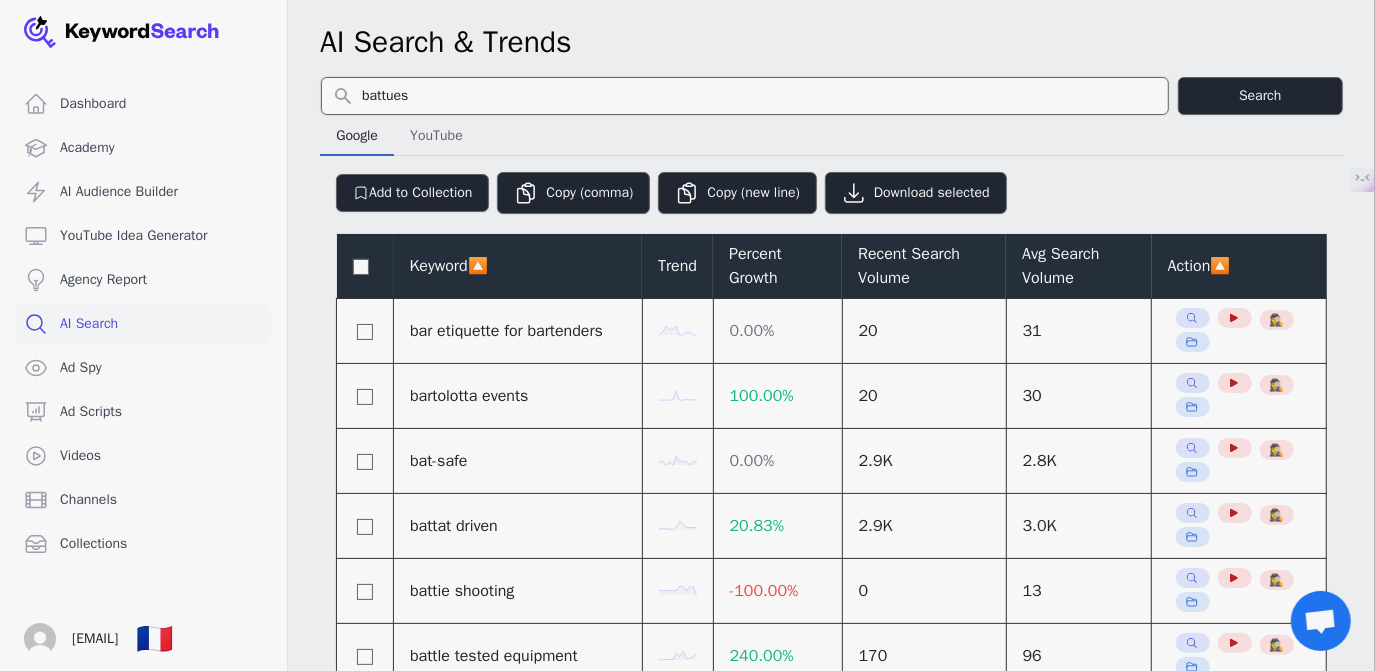 click on "Keyword  🔼" at bounding box center (518, 266) 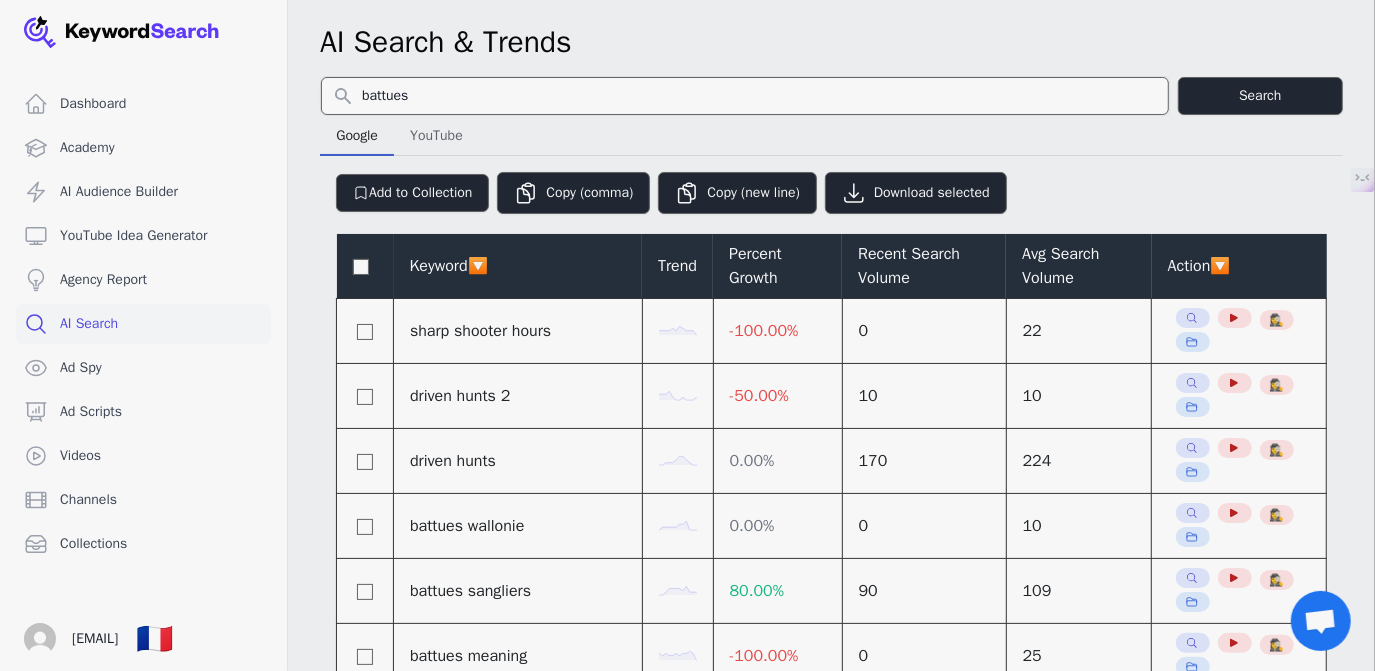 click on "Keyword  🔽" at bounding box center (518, 266) 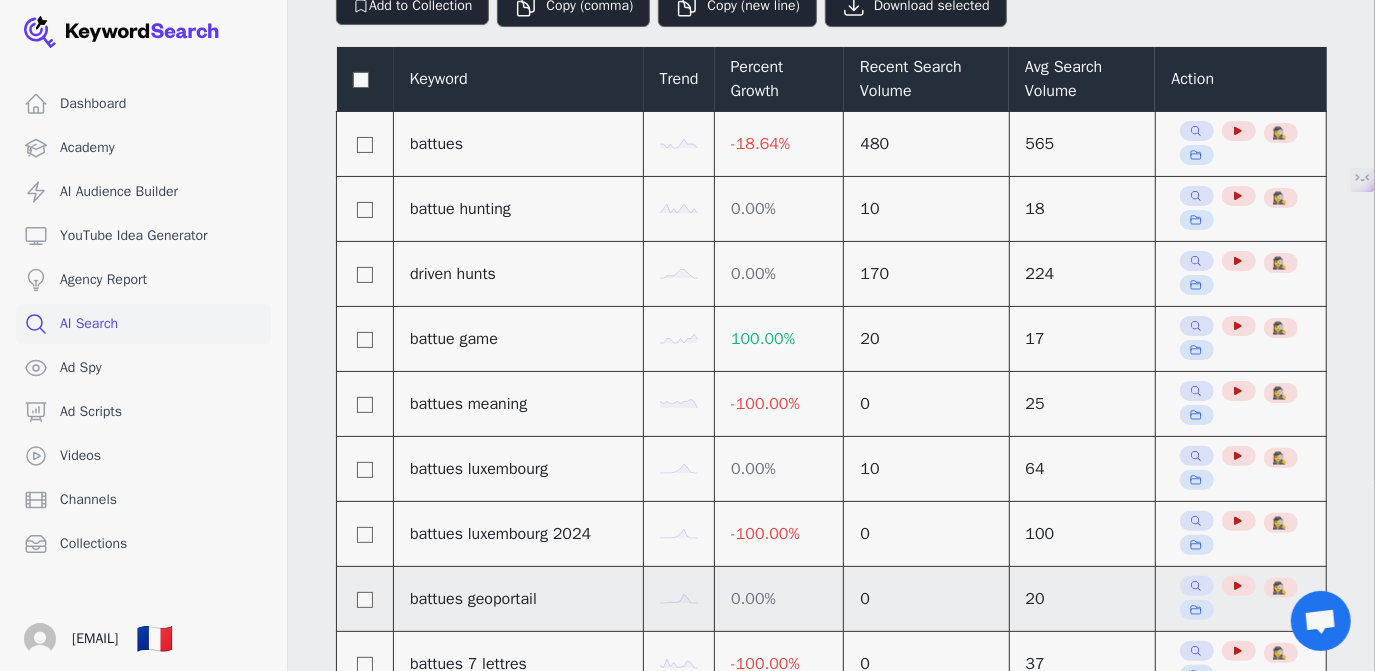 scroll, scrollTop: 181, scrollLeft: 0, axis: vertical 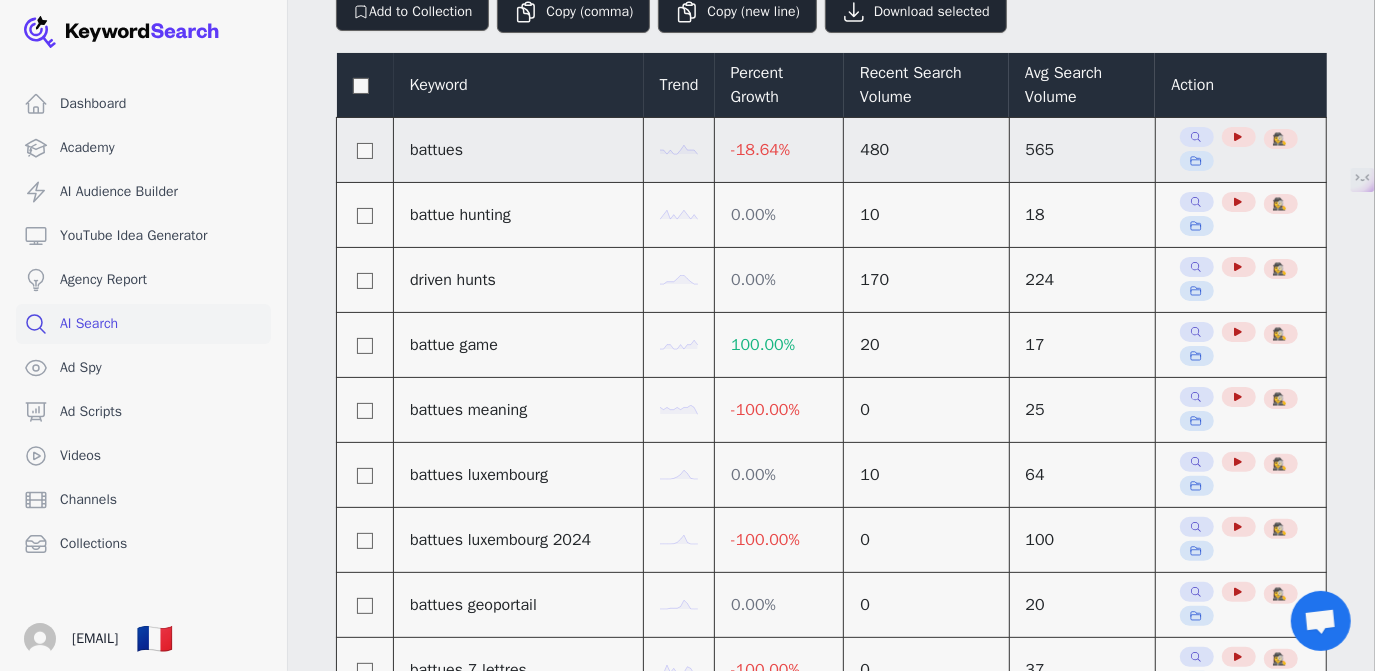 click 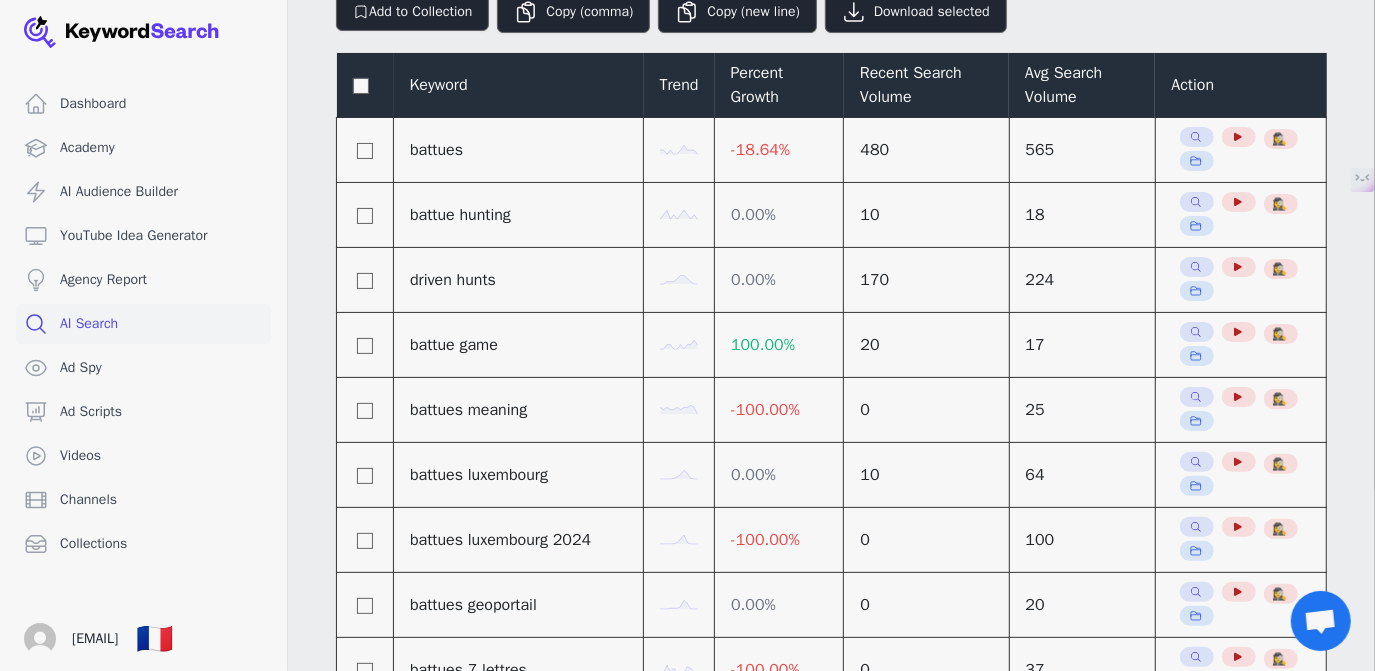 click on "Keyword Trend Percent Growth Recent Search Volume Avg Search Volume Action battues -18.64 % 480 565 Search Related Keywords See YouTube Results See YouTube Ads 🕵️‍♀️ See Channels that Rank battue hunting 0.00 % 10 18 Search Related Keywords See YouTube Results See YouTube Ads 🕵️‍♀️ See Channels that Rank driven hunts 0.00 % 170 224 Search Related Keywords See YouTube Results See YouTube Ads 🕵️‍♀️ See Channels that Rank battue game 100.00 % 20 17 Search Related Keywords See YouTube Results See YouTube Ads 🕵️‍♀️ See Channels that Rank battues meaning -100.00 % 0 25 Search Related Keywords See YouTube Results See YouTube Ads 🕵️‍♀️ See Channels that Rank battues luxembourg 0.00 % 10 64 Search Related Keywords See YouTube Results See YouTube Ads 🕵️‍♀️ See Channels that Rank battues luxembourg 2024 -100.00 % 0 100 Search Related Keywords See YouTube Results See YouTube Ads 🕵️‍♀️ See Channels that Rank battues geoportail 0.00 % 0 20 -100.00" at bounding box center (831, 1173) 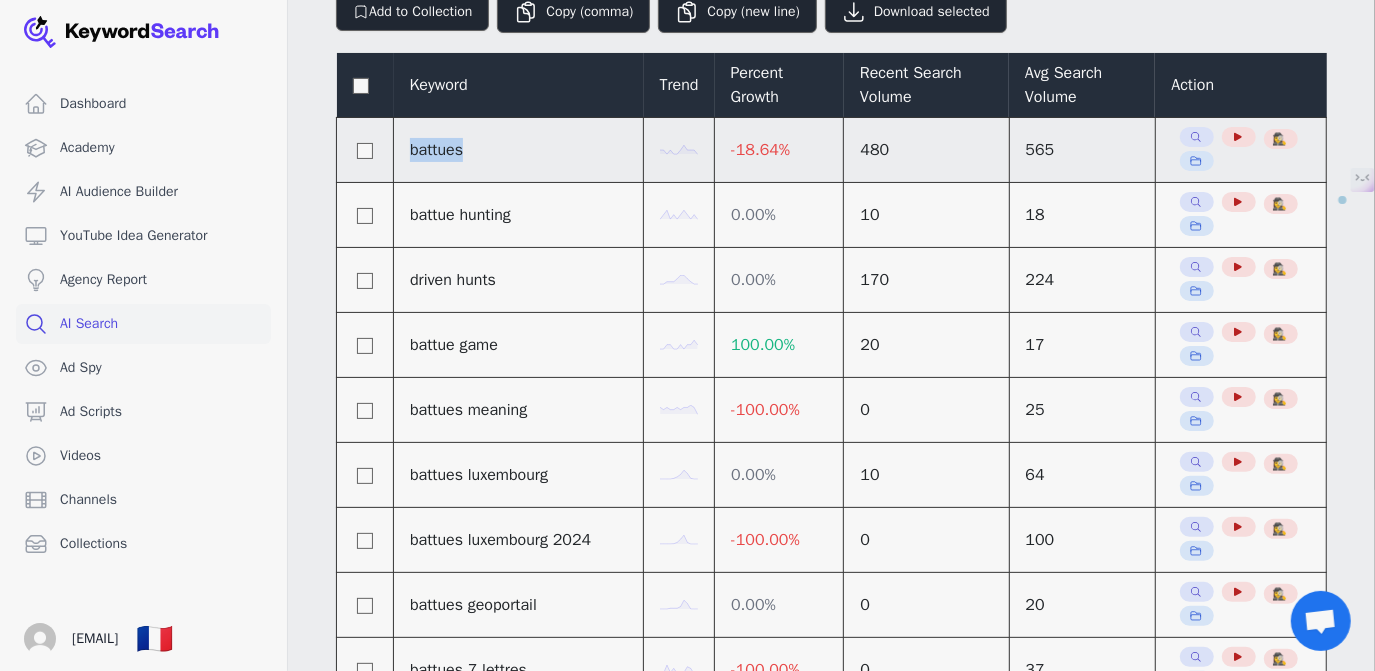 drag, startPoint x: 437, startPoint y: 148, endPoint x: 406, endPoint y: 148, distance: 31 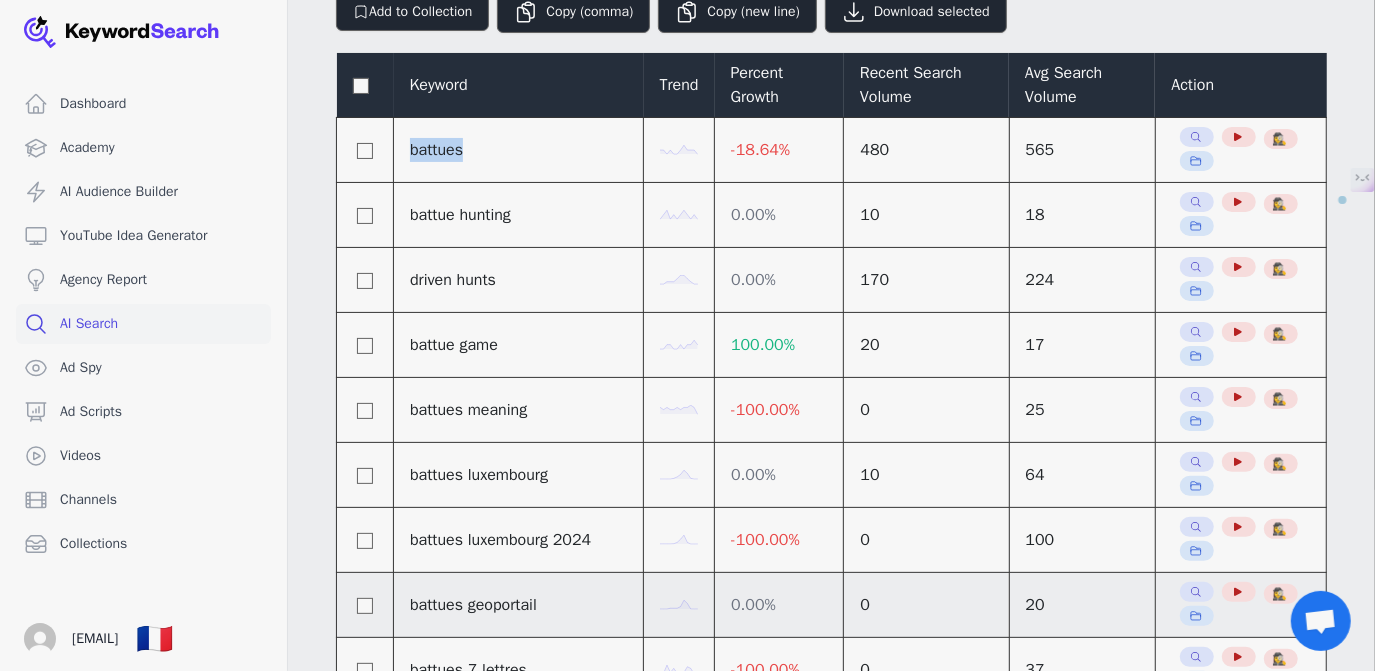 copy on "battues" 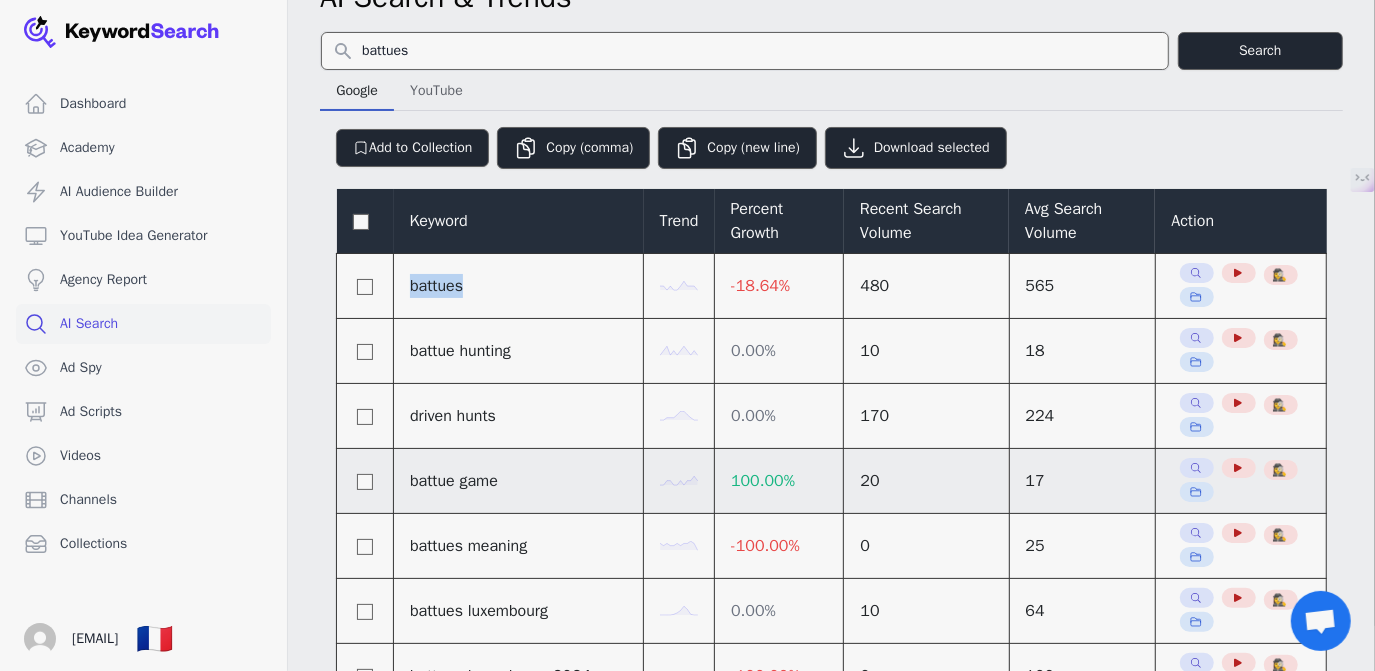 scroll, scrollTop: 0, scrollLeft: 0, axis: both 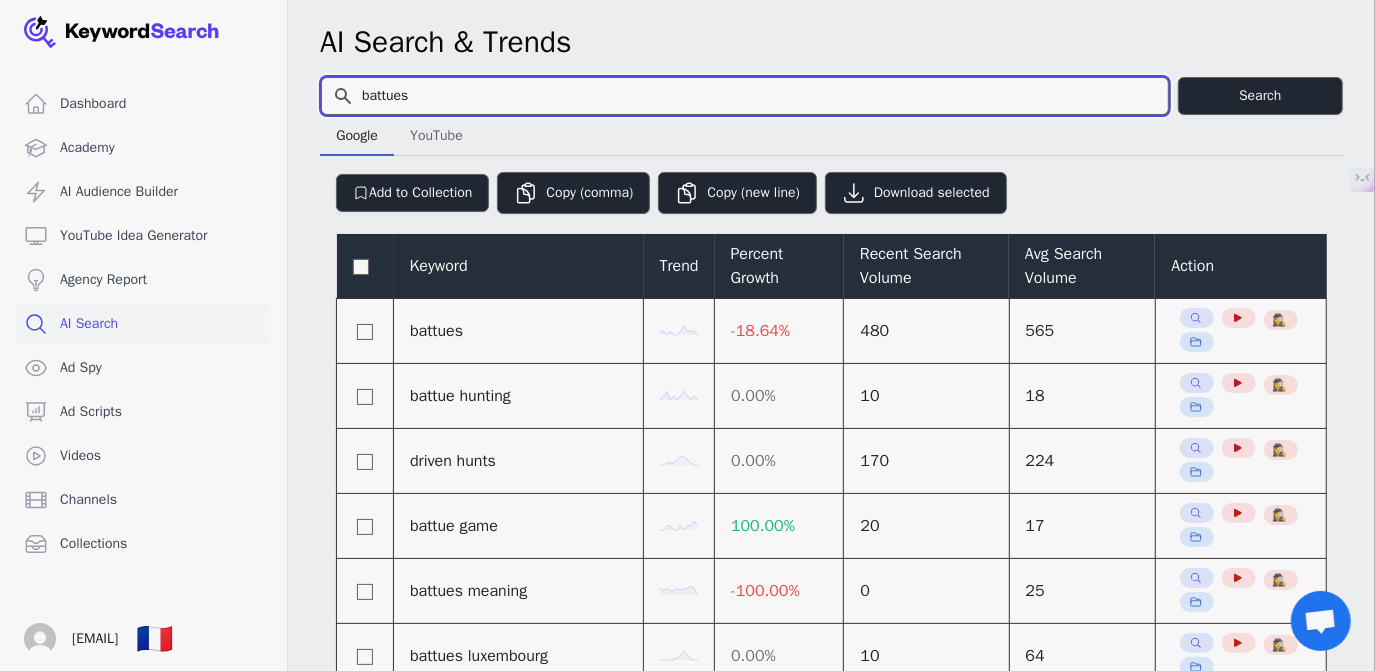 click on "battues" at bounding box center (745, 96) 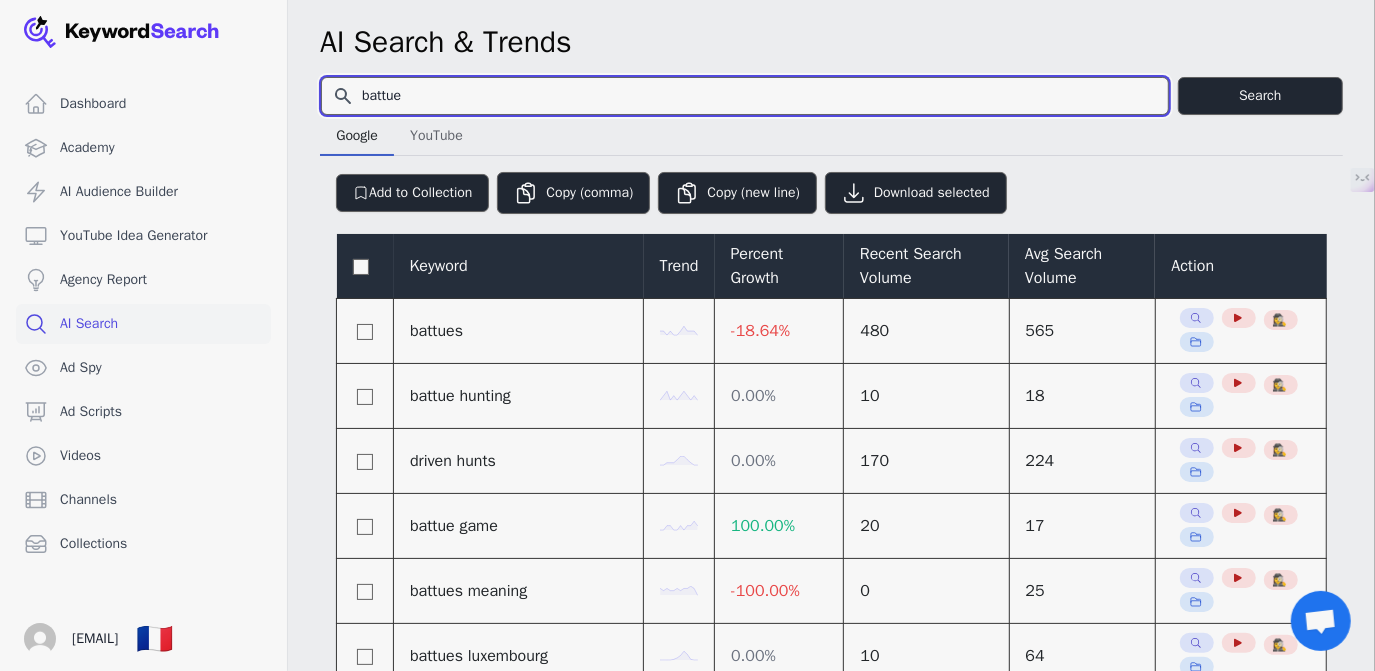 type on "battue" 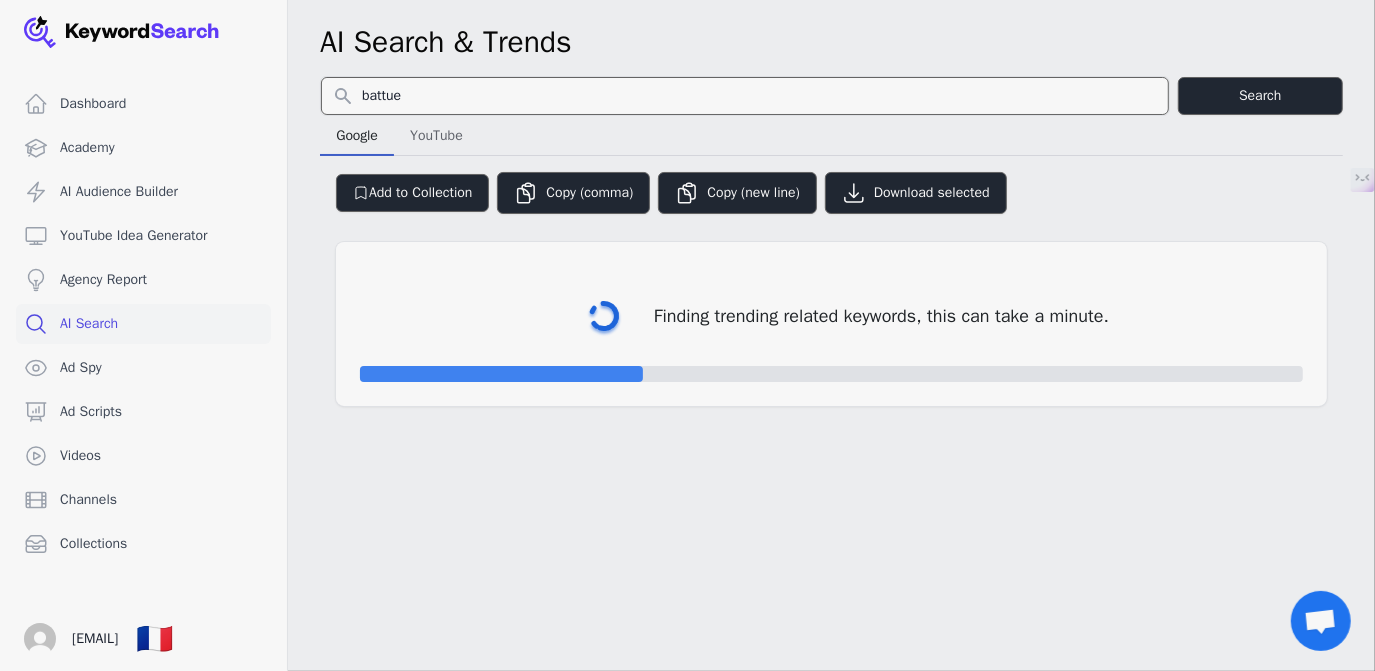 select on "50" 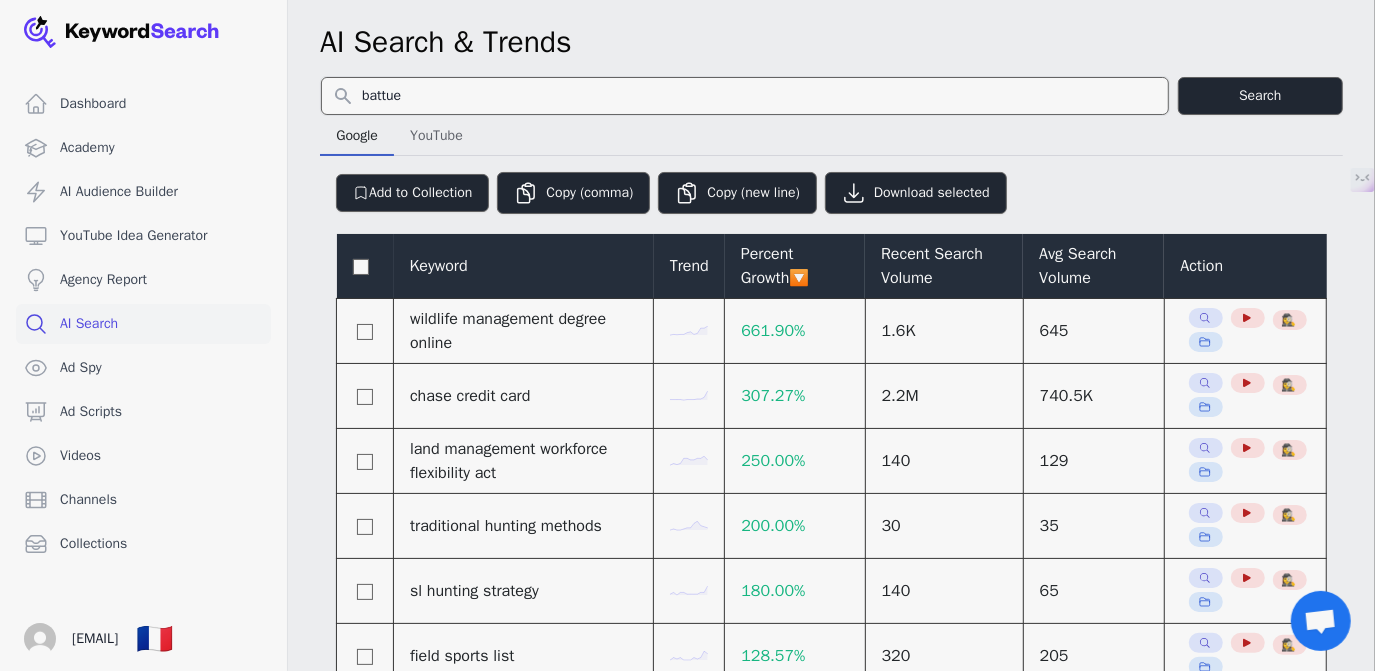 click on "Keyword" at bounding box center (524, 266) 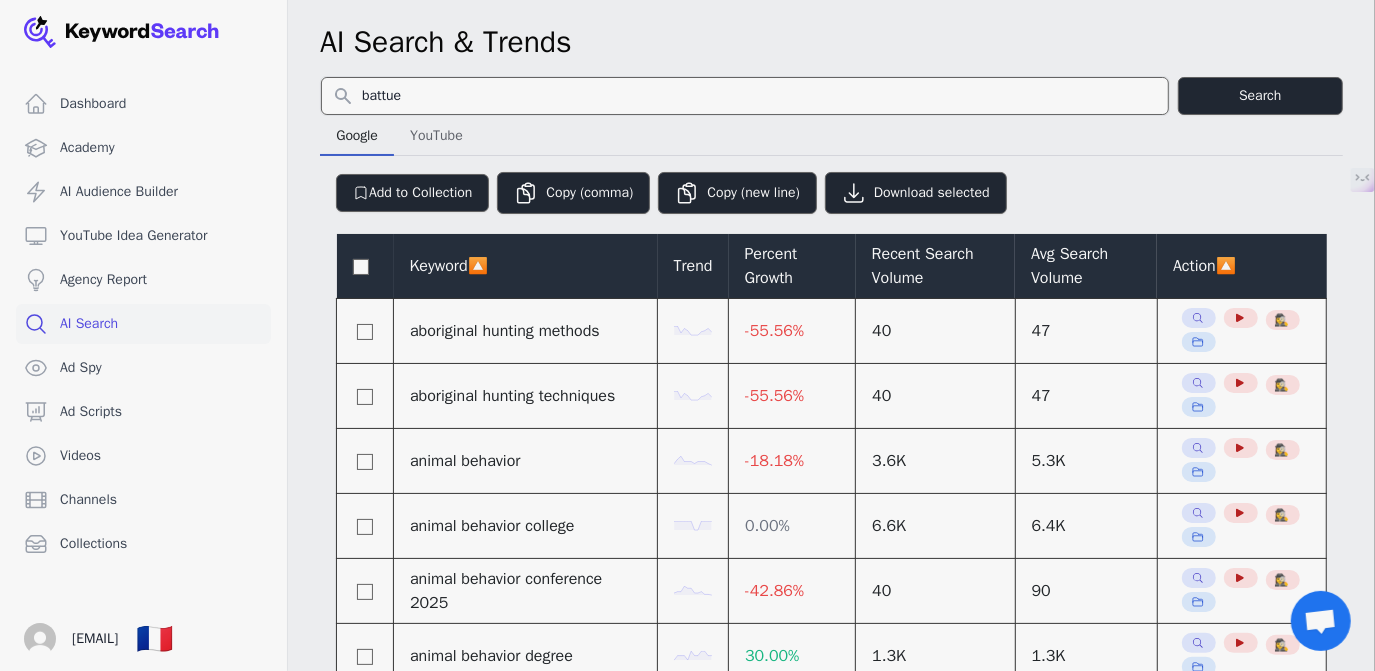 click on "Keyword  🔼" at bounding box center (526, 266) 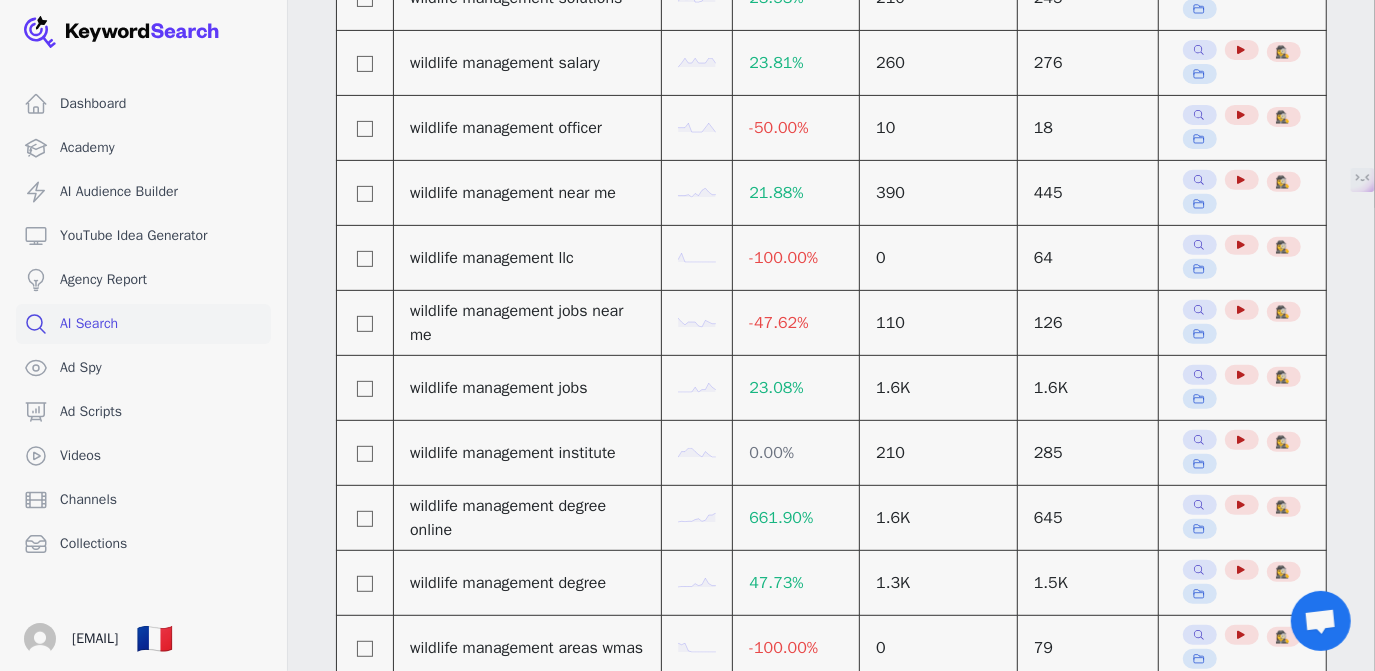 scroll, scrollTop: 0, scrollLeft: 0, axis: both 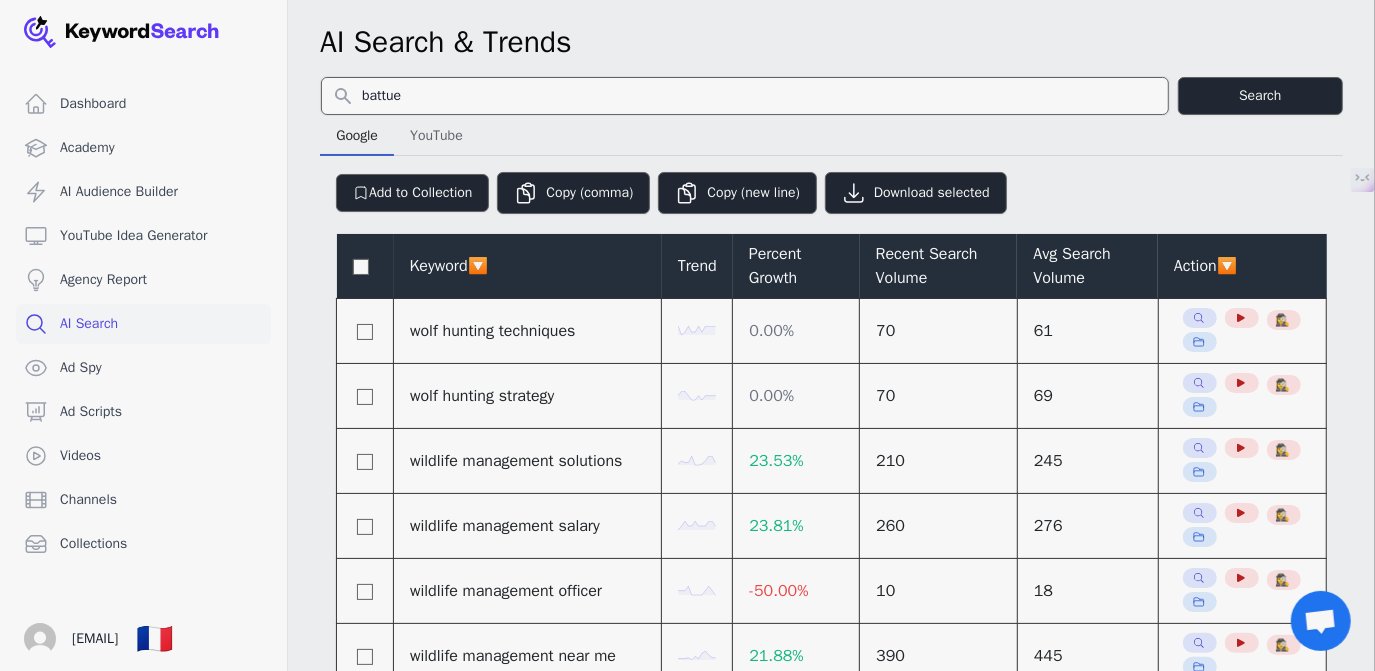 click on "Keyword  🔽" at bounding box center [528, 266] 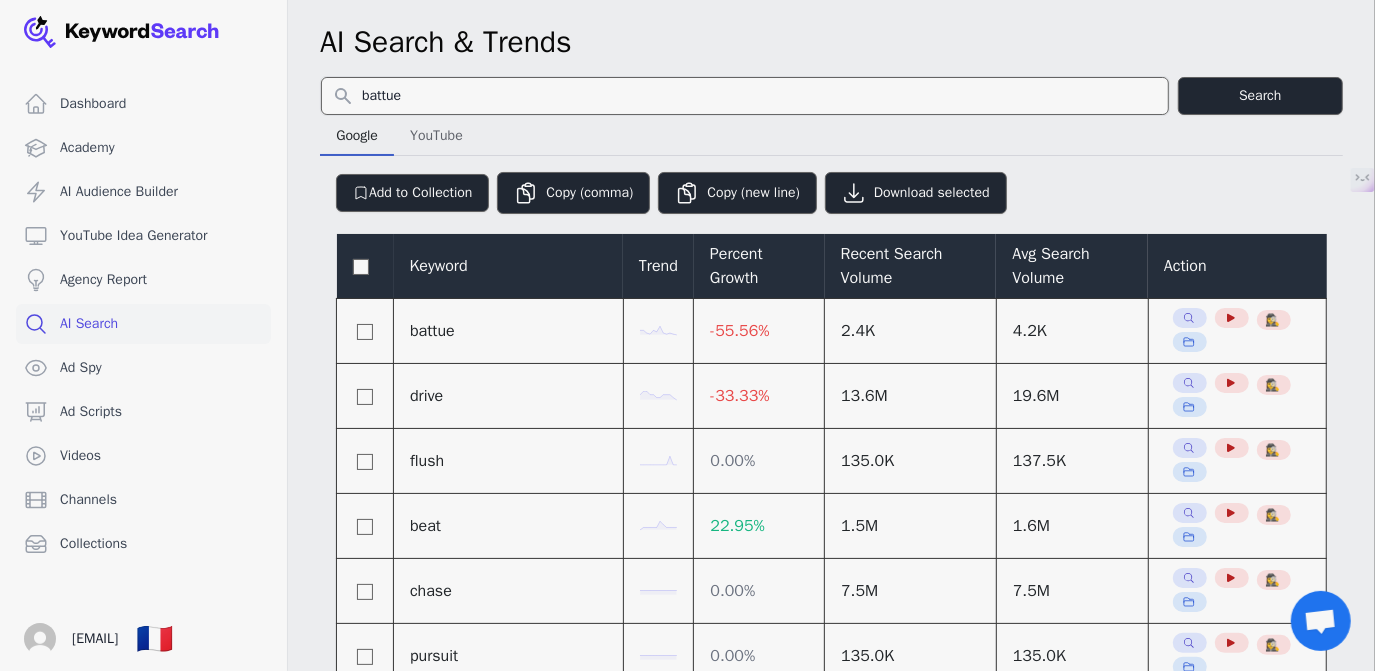 click on "Keyword Trend Percent Growth Recent Search Volume Avg Search Volume Action battue -55.56 % 2.4K 4.2K Search Related Keywords See YouTube Results See YouTube Ads 🕵️‍♀️ See Channels that Rank drive -33.33 % 13.6M 19.6M Search Related Keywords See YouTube Results See YouTube Ads 🕵️‍♀️ See Channels that Rank flush 0.00 % 135.0K 137.5K Search Related Keywords See YouTube Results See YouTube Ads 🕵️‍♀️ See Channels that Rank beat 22.95 % 1.5M 1.6M Search Related Keywords See YouTube Results See YouTube Ads 🕵️‍♀️ See Channels that Rank chase 0.00 % 7.5M 7.5M Search Related Keywords See YouTube Results See YouTube Ads 🕵️‍♀️ See Channels that Rank pursuit 0.00 % 135.0K 135.0K Search Related Keywords See YouTube Results See YouTube Ads 🕵️‍♀️ See Channels that Rank game drive -45.39 % 14.8K 17.3K Search Related Keywords See YouTube Results See YouTube Ads 🕵️‍♀️ See Channels that Rank hunting strategy -33.33 % 260 375 Search Related Keywords % %" at bounding box center (831, 1906) 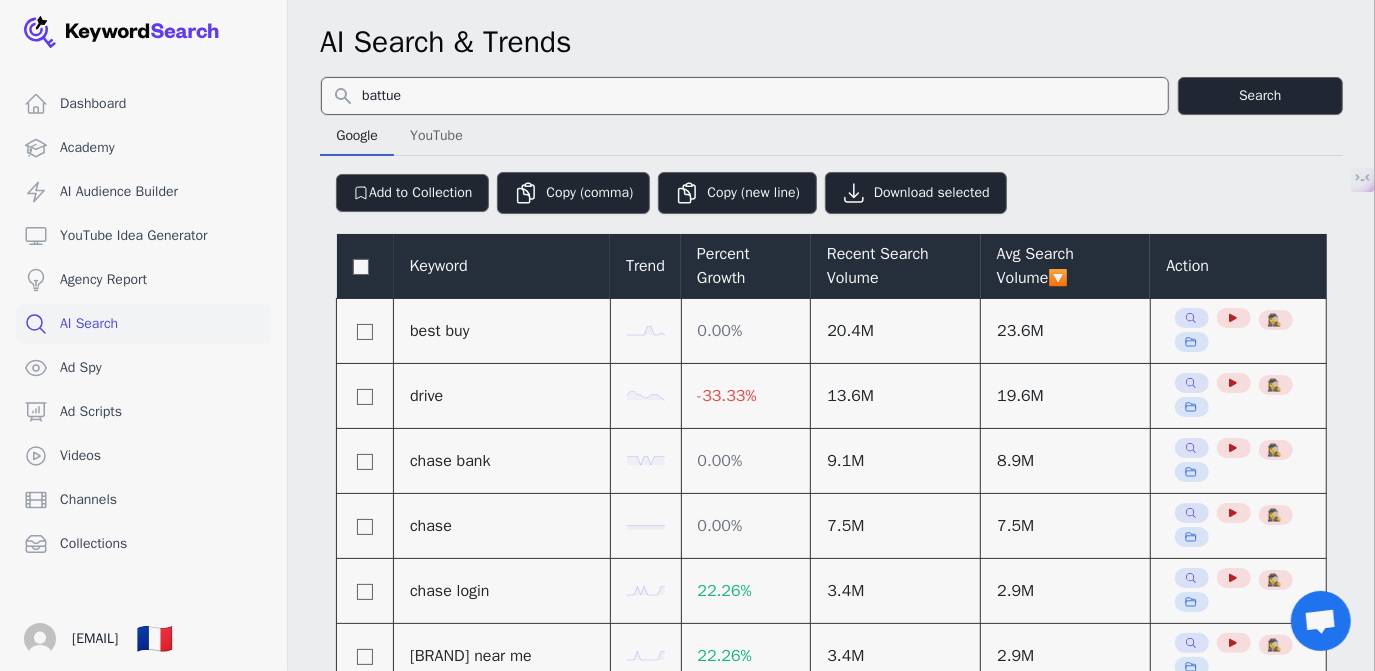 click on "Avg Search Volume  🔽" at bounding box center [1066, 266] 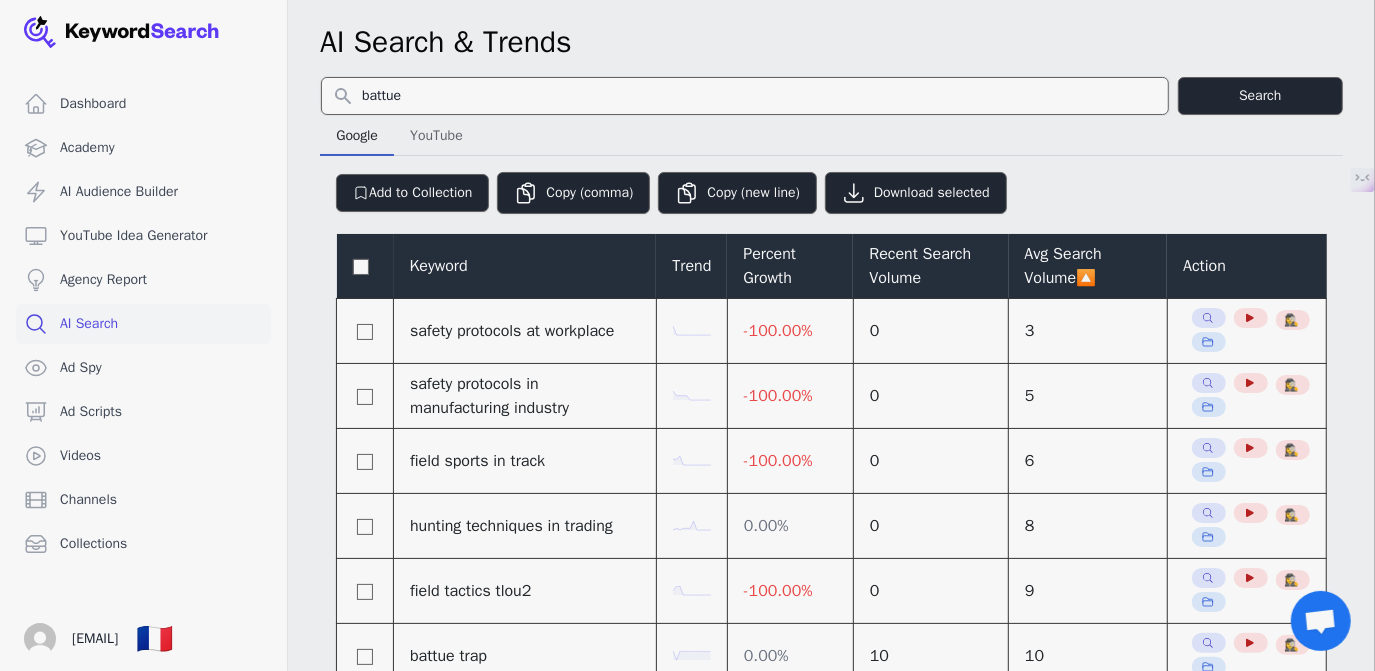 click on "Avg Search Volume  🔼" at bounding box center [1088, 266] 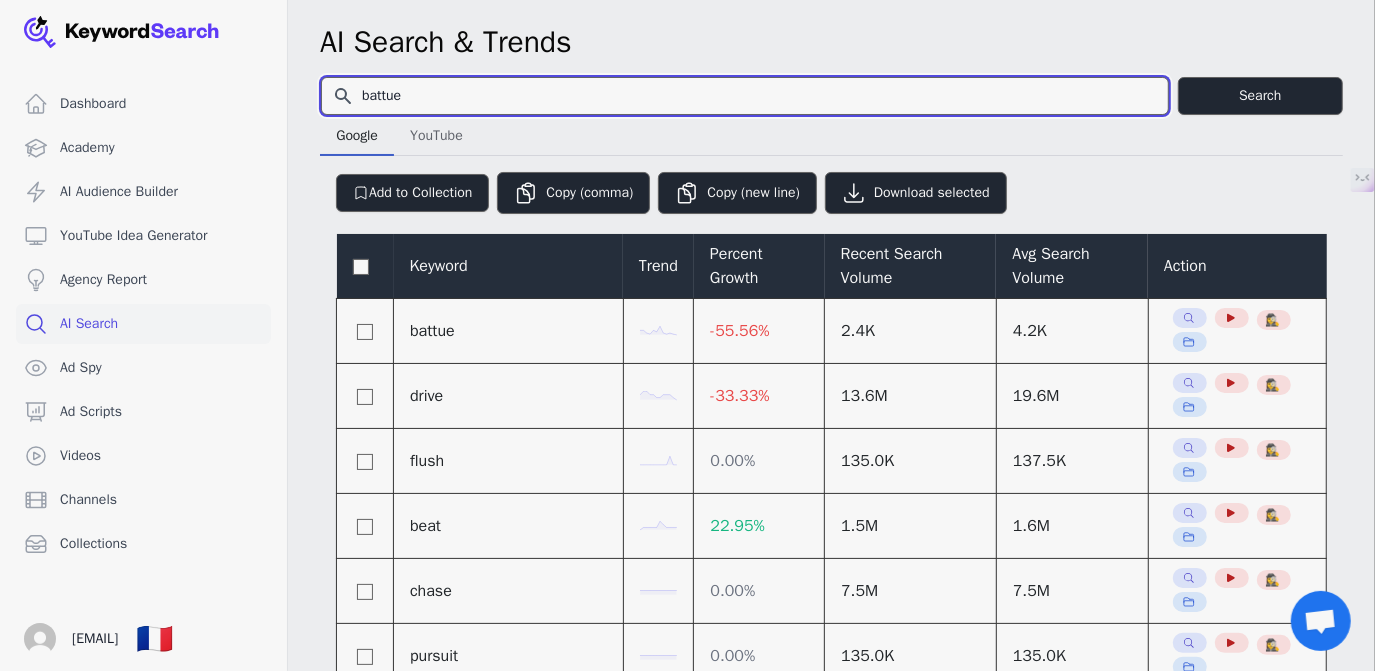 click on "battue" at bounding box center (745, 96) 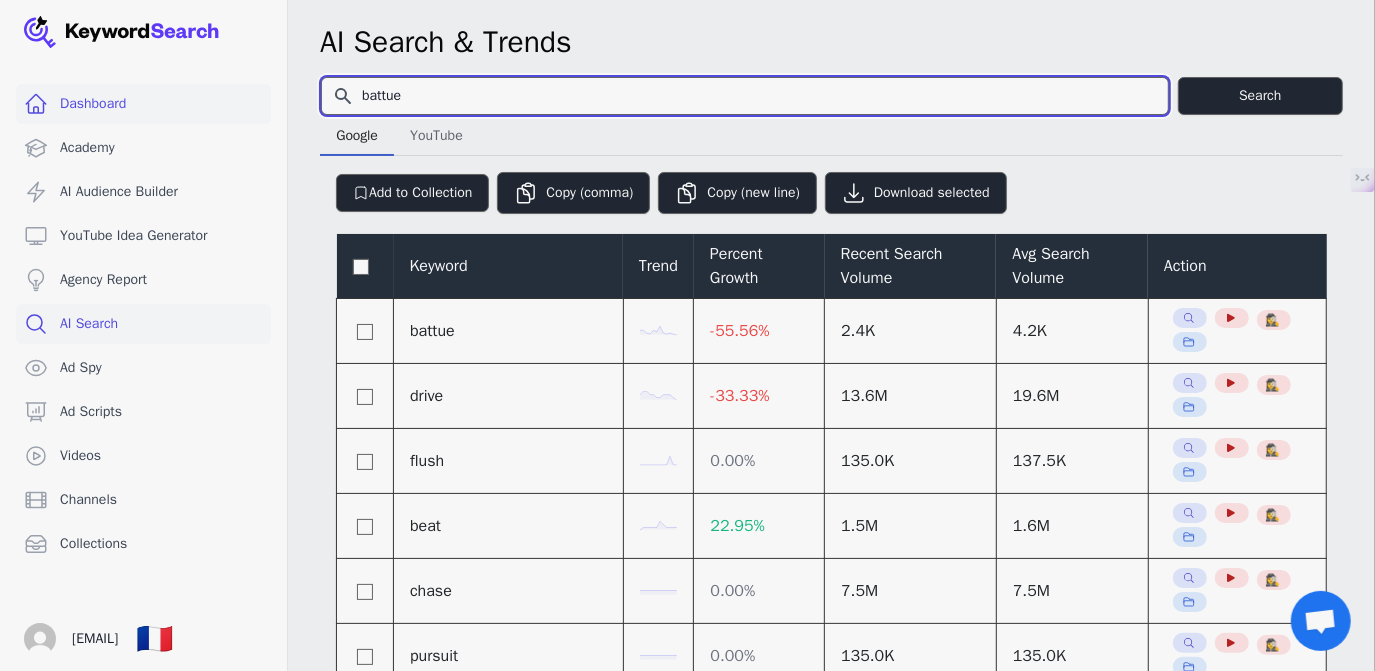click on "battue -55.56 % 2.4K 4.2K Search Related Keywords See YouTube Results See YouTube Ads 🕵️‍♀️ See Channels that Rank drive -33.33 % 13.6M 19.6M Search Related Keywords See YouTube Results See YouTube Ads 🕵️‍♀️ See Channels that Rank flush 0.00 % 135.0K 137.5K Search Related Keywords See YouTube Results See YouTube Ads 🕵️‍♀️ See Channels that Rank beat 22.95 % 1.5M 1.6M Search Related Keywords See YouTube Results See YouTube Ads 🕵️‍♀️ See Channels that Rank chase 0.00 % 7.5M 7.5M Search Related Keywords 0.00" at bounding box center (687, 1803) 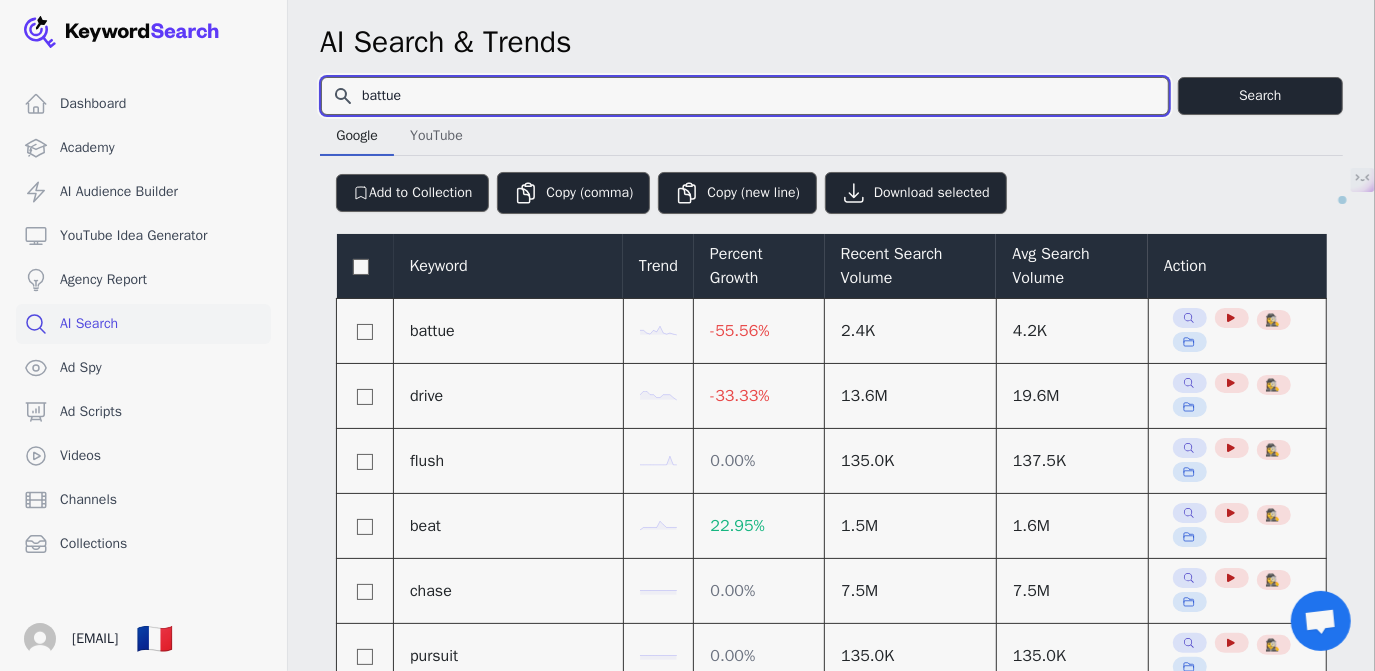 paste on "s" 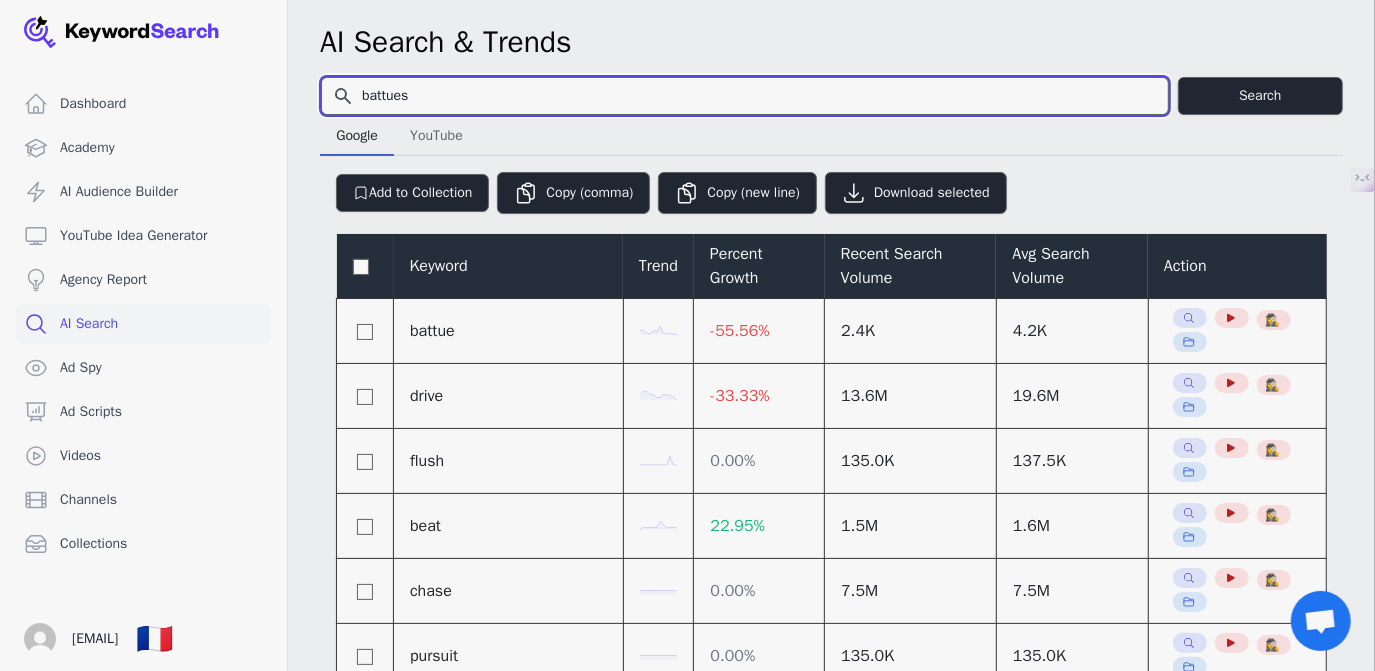 type on "battues" 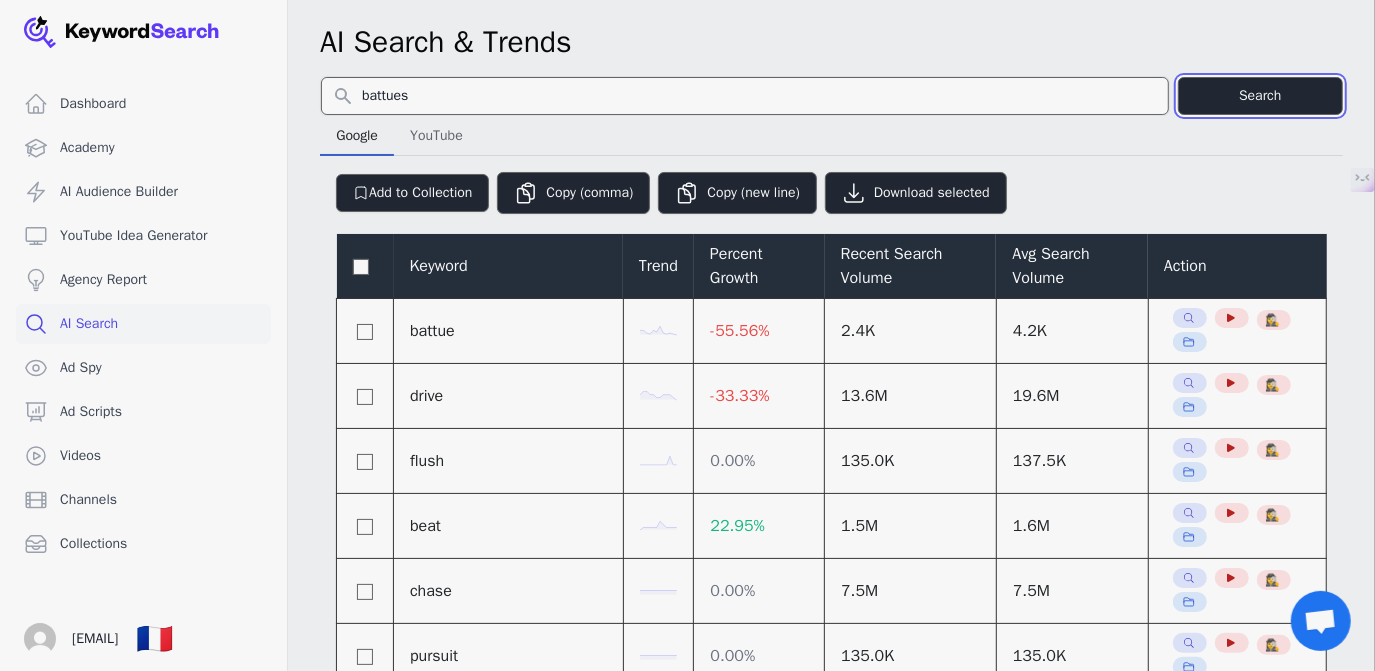click on "Search" at bounding box center (1260, 96) 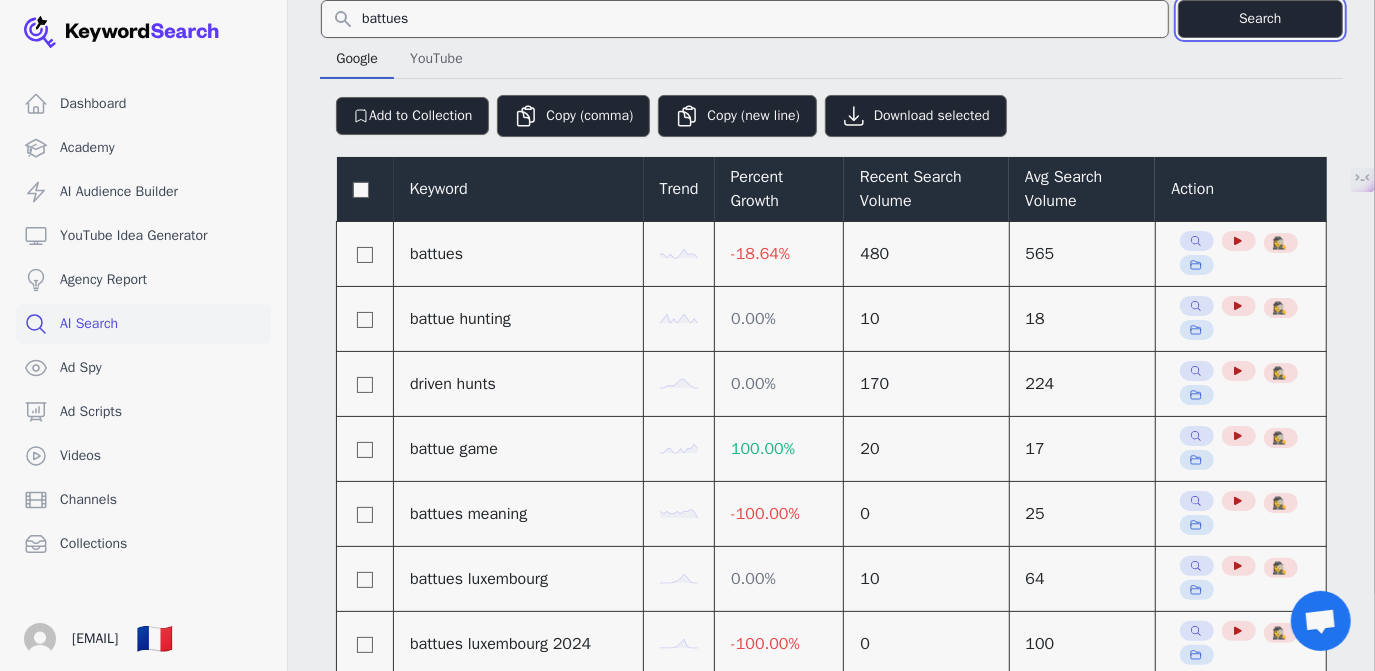 scroll, scrollTop: 90, scrollLeft: 0, axis: vertical 